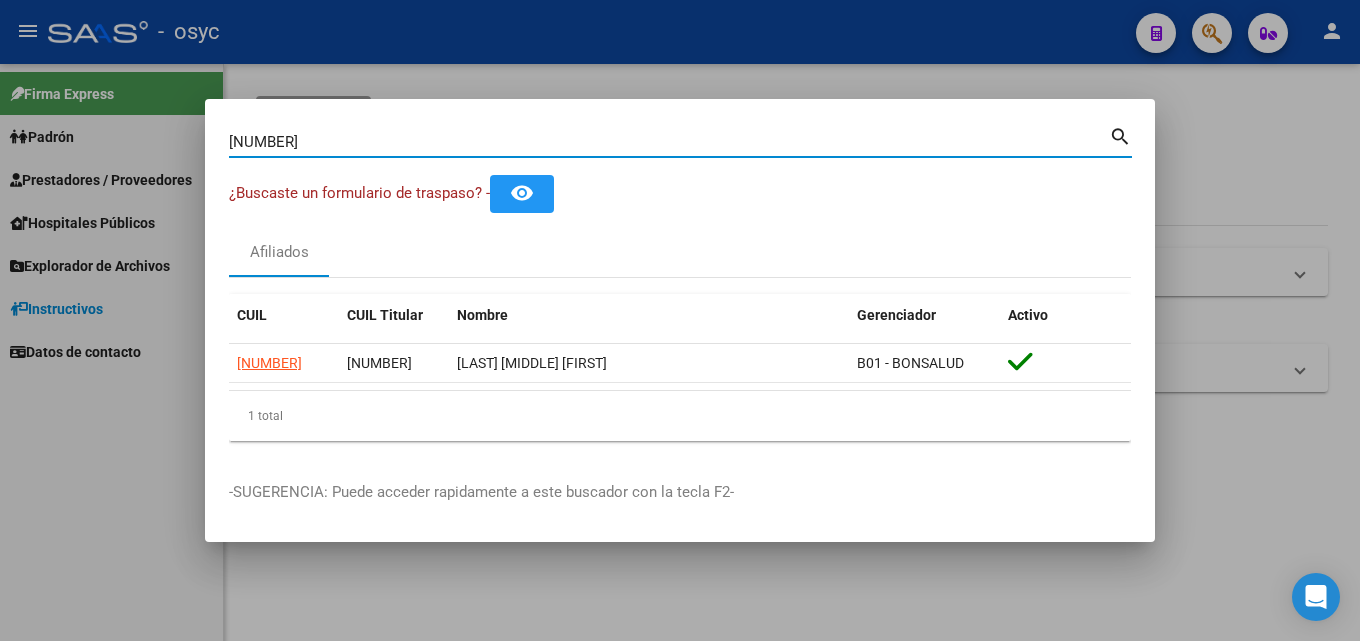scroll, scrollTop: 0, scrollLeft: 0, axis: both 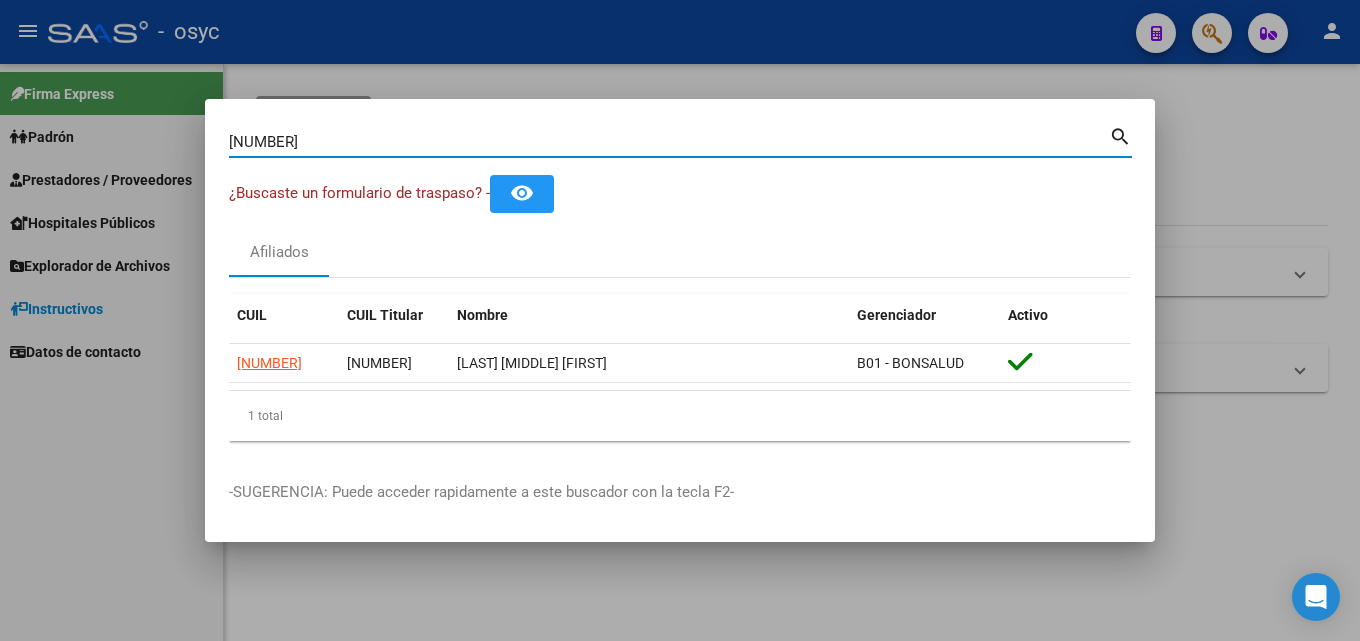 drag, startPoint x: 326, startPoint y: 138, endPoint x: 0, endPoint y: 52, distance: 337.15277 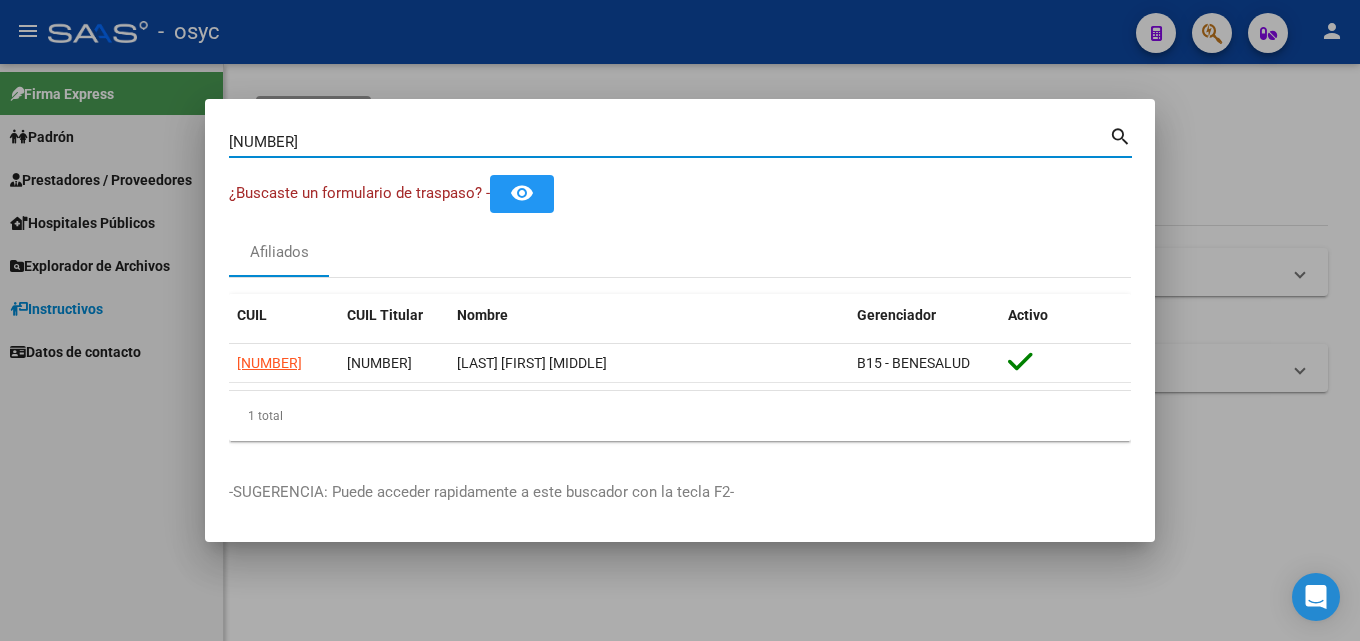 drag, startPoint x: 325, startPoint y: 145, endPoint x: 134, endPoint y: 113, distance: 193.66208 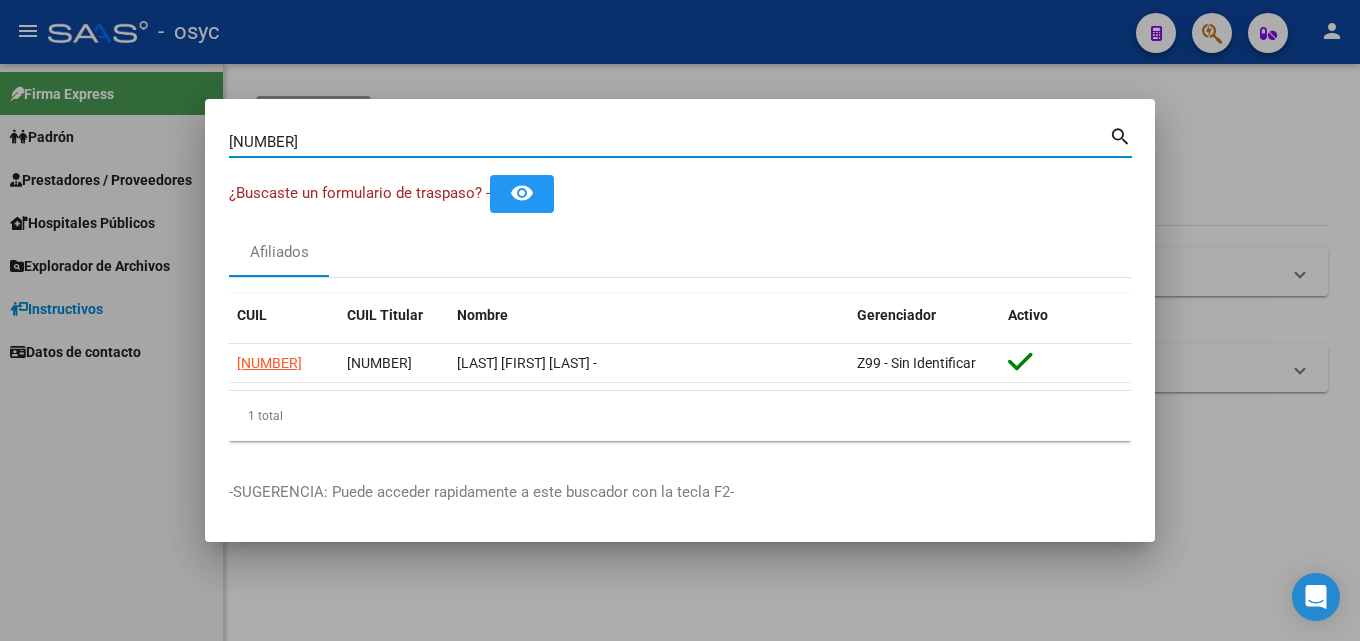 drag, startPoint x: 335, startPoint y: 132, endPoint x: 0, endPoint y: 91, distance: 337.49963 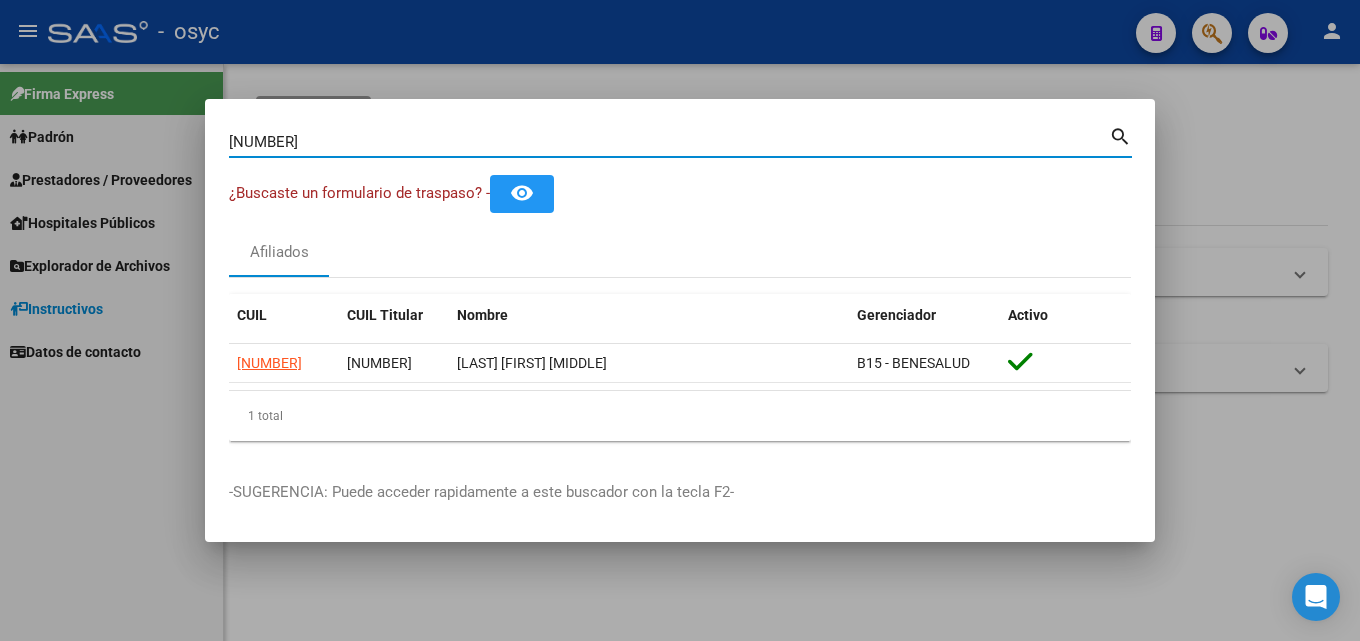 drag, startPoint x: 275, startPoint y: 138, endPoint x: 0, endPoint y: 133, distance: 275.04544 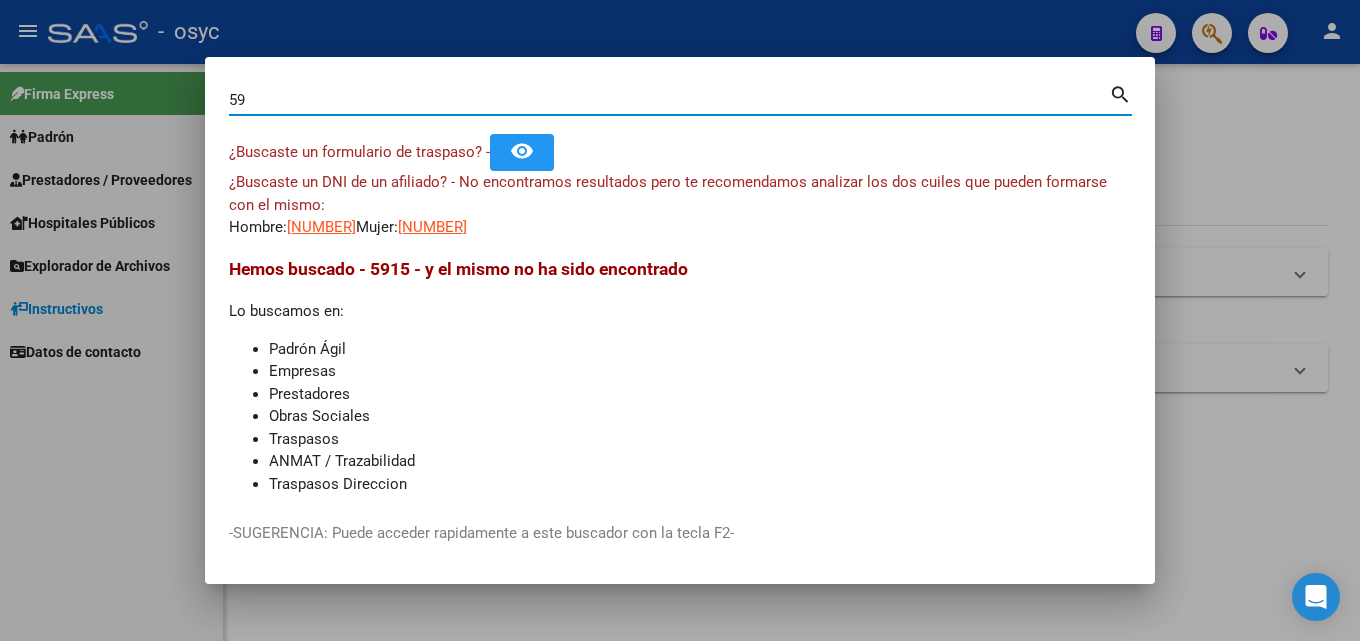 type on "5" 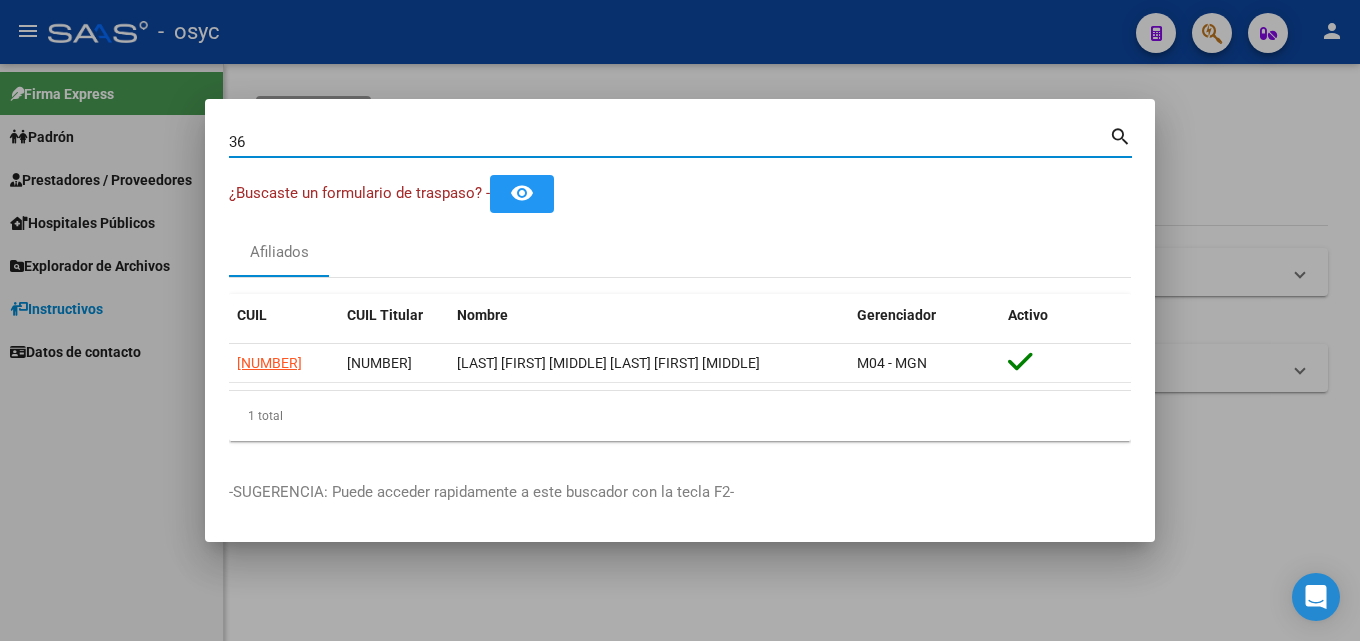 type on "3" 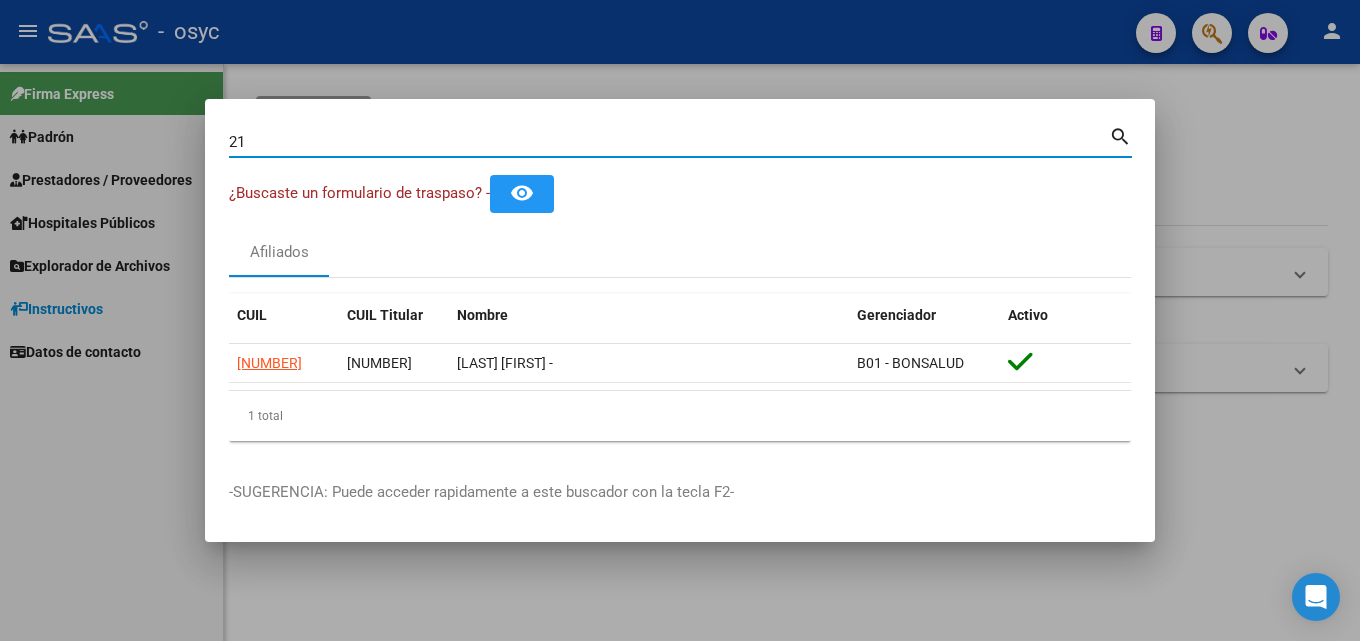 type on "2" 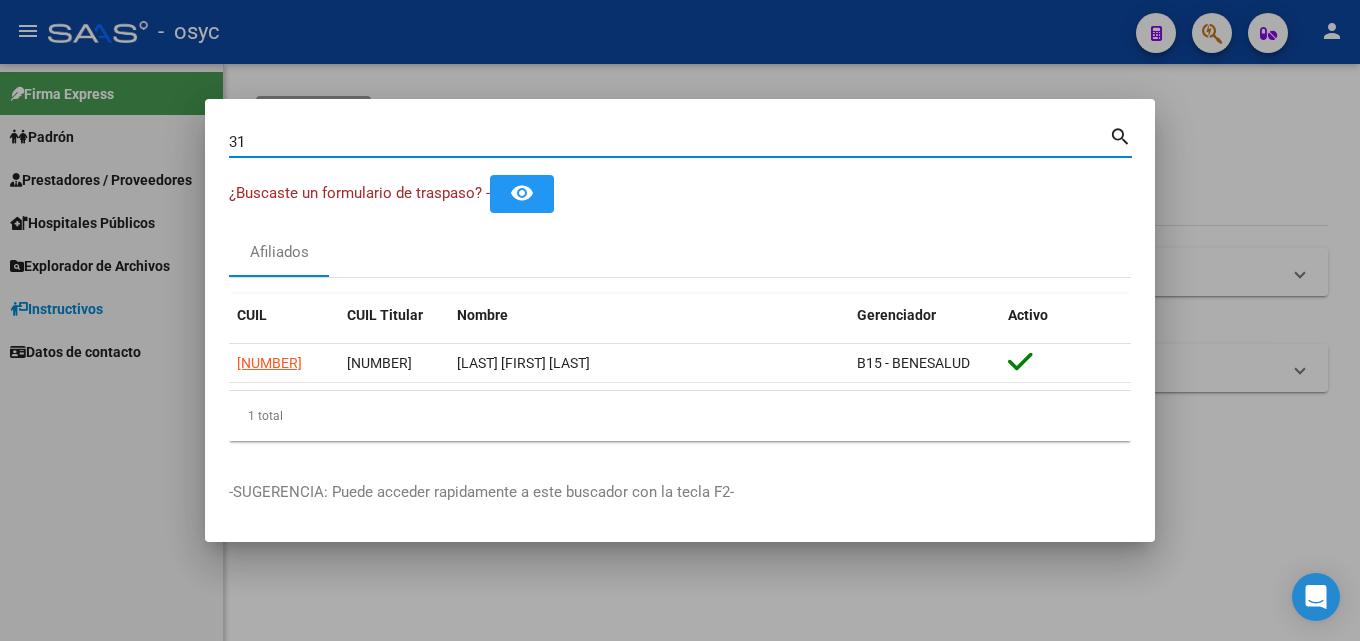 type on "3" 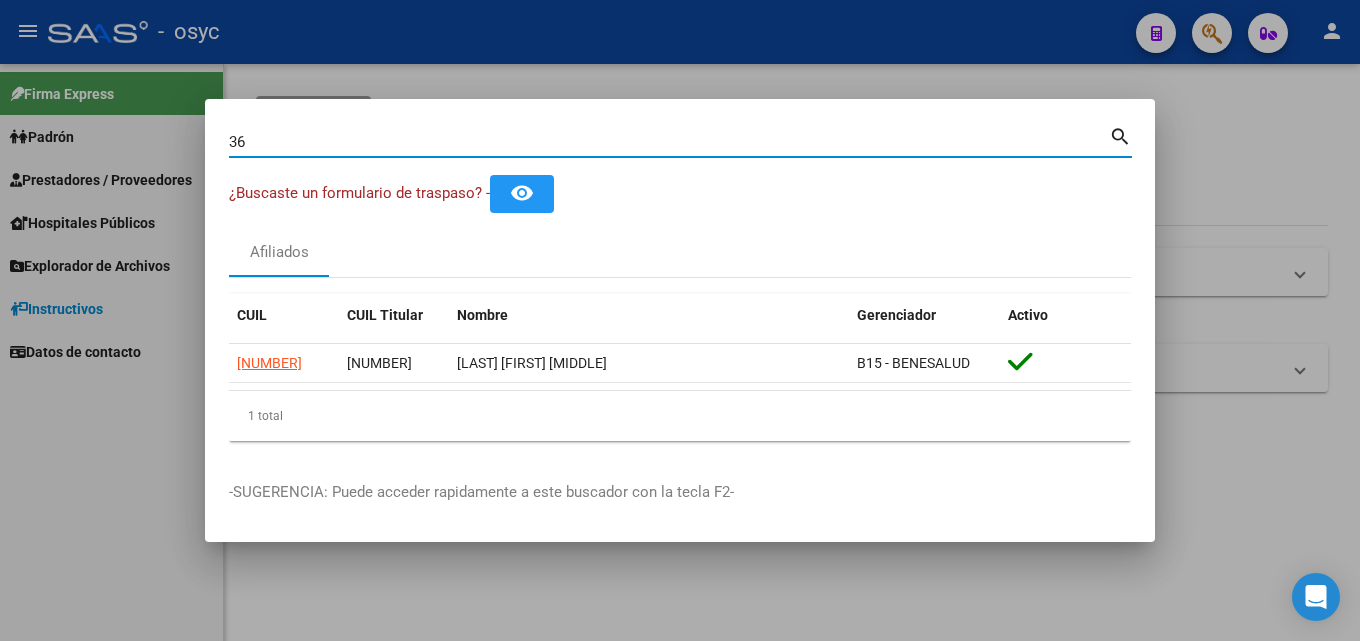 type on "3" 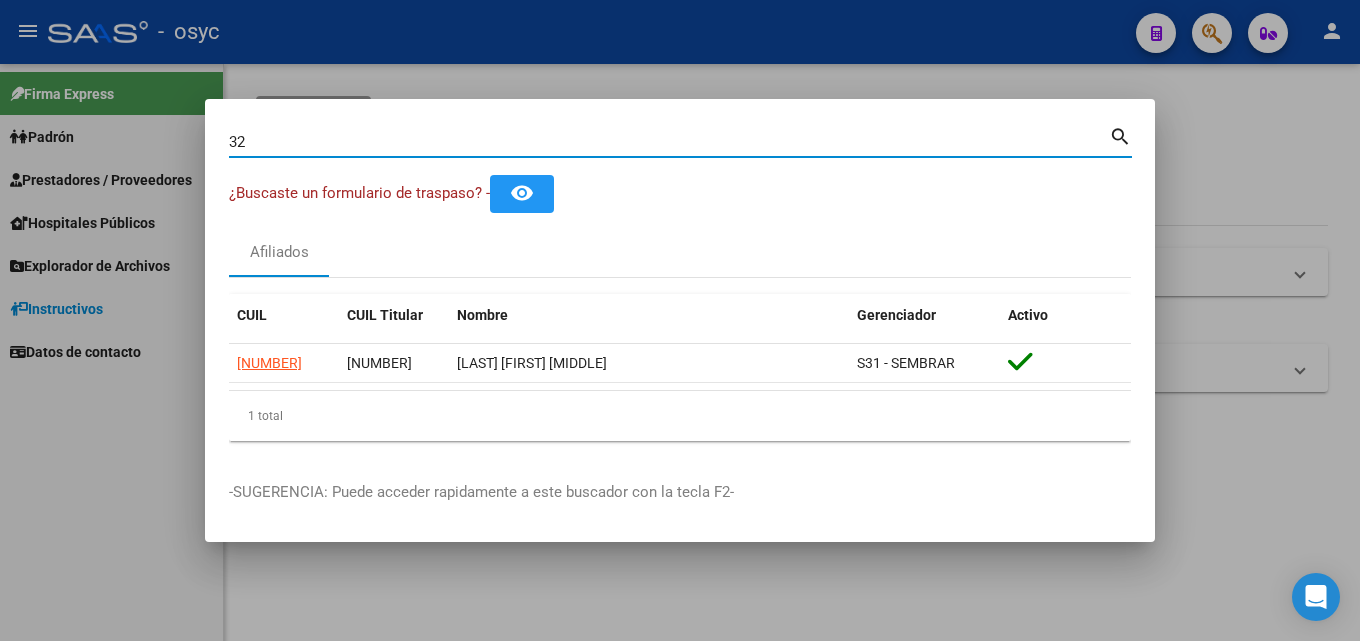 type on "3" 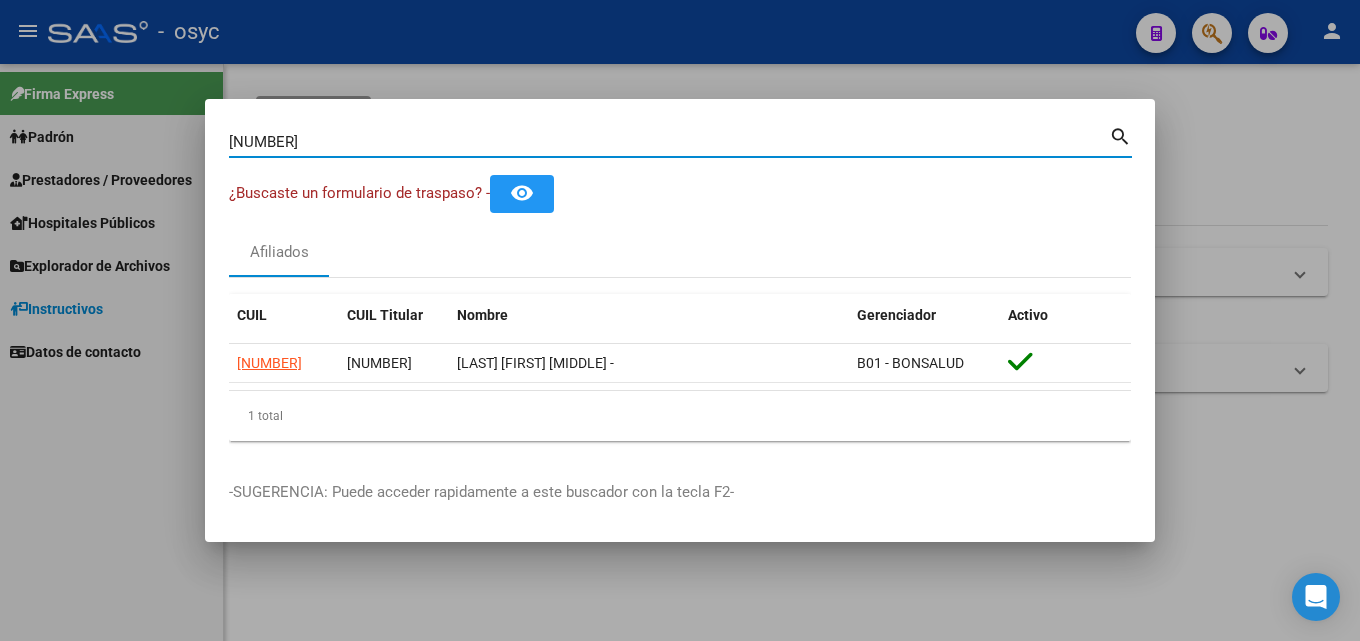 drag, startPoint x: 332, startPoint y: 136, endPoint x: 0, endPoint y: 18, distance: 352.34644 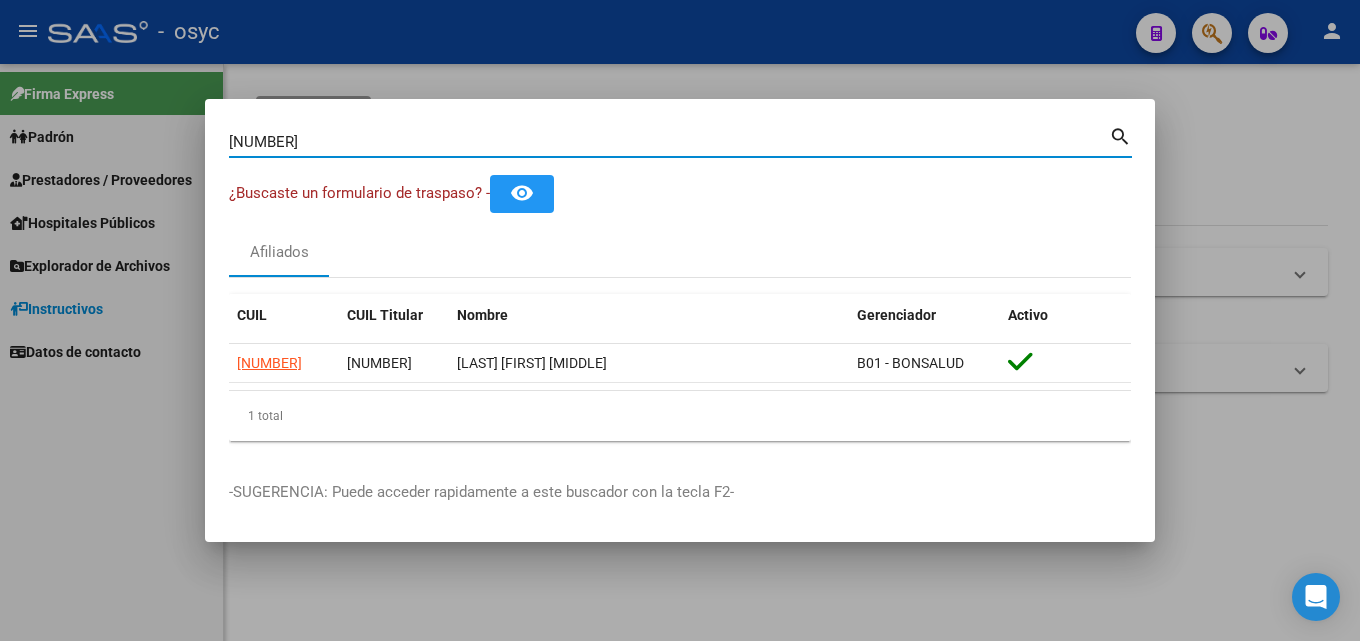 drag, startPoint x: 354, startPoint y: 141, endPoint x: 0, endPoint y: 42, distance: 367.58264 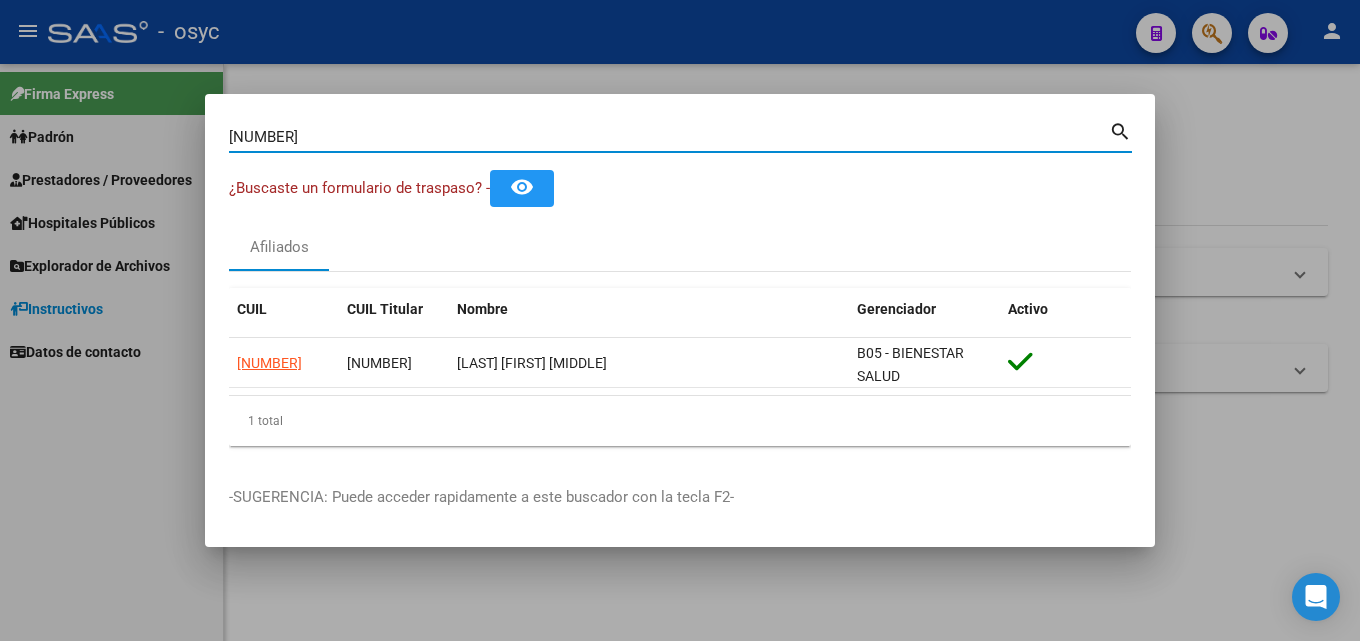 drag, startPoint x: 336, startPoint y: 130, endPoint x: 0, endPoint y: 133, distance: 336.0134 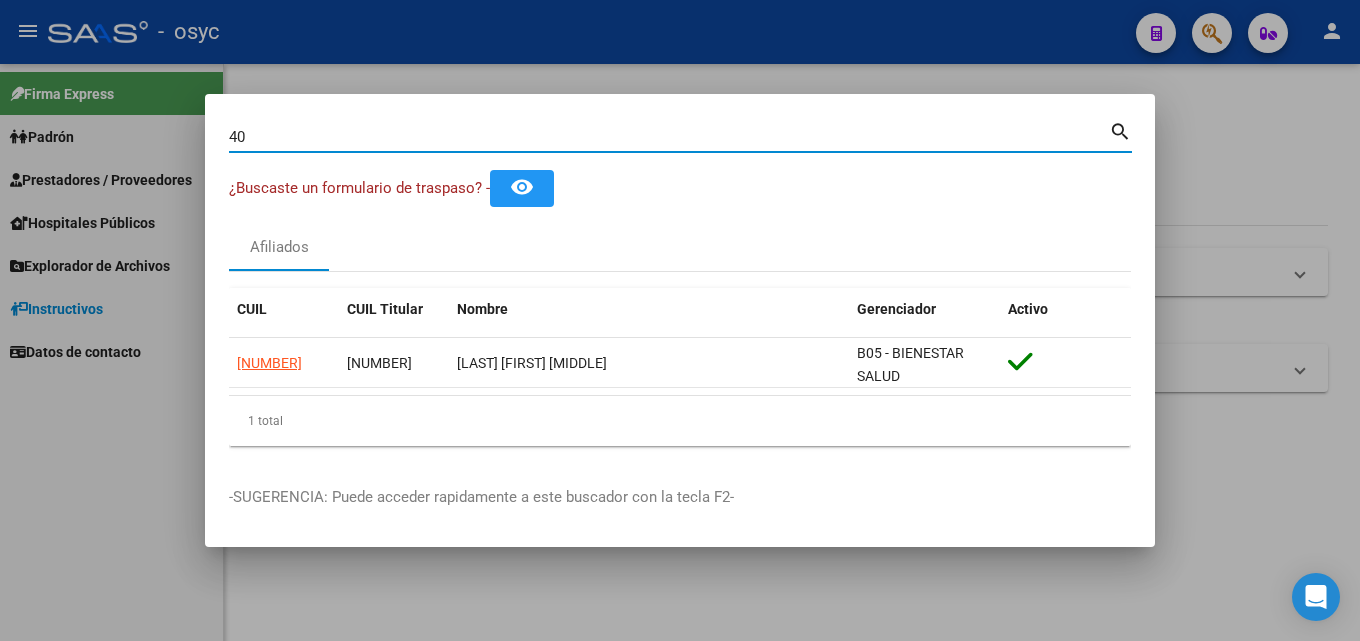 type on "4" 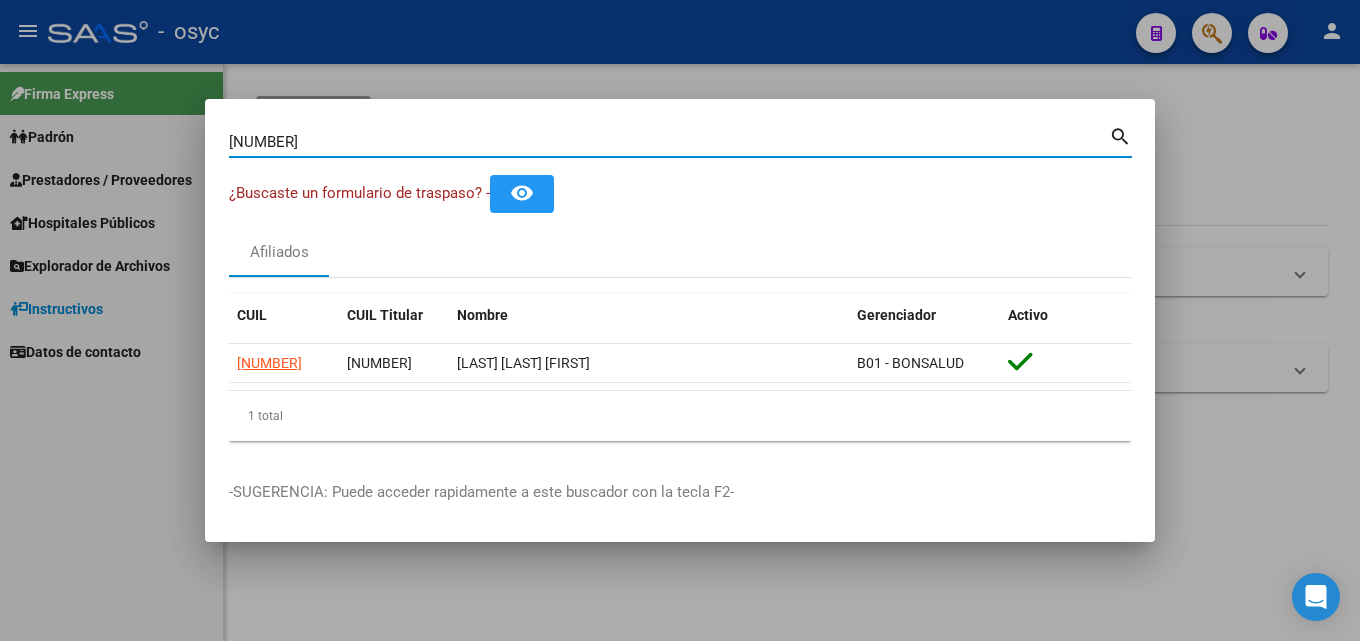 drag, startPoint x: 354, startPoint y: 142, endPoint x: 0, endPoint y: 102, distance: 356.25272 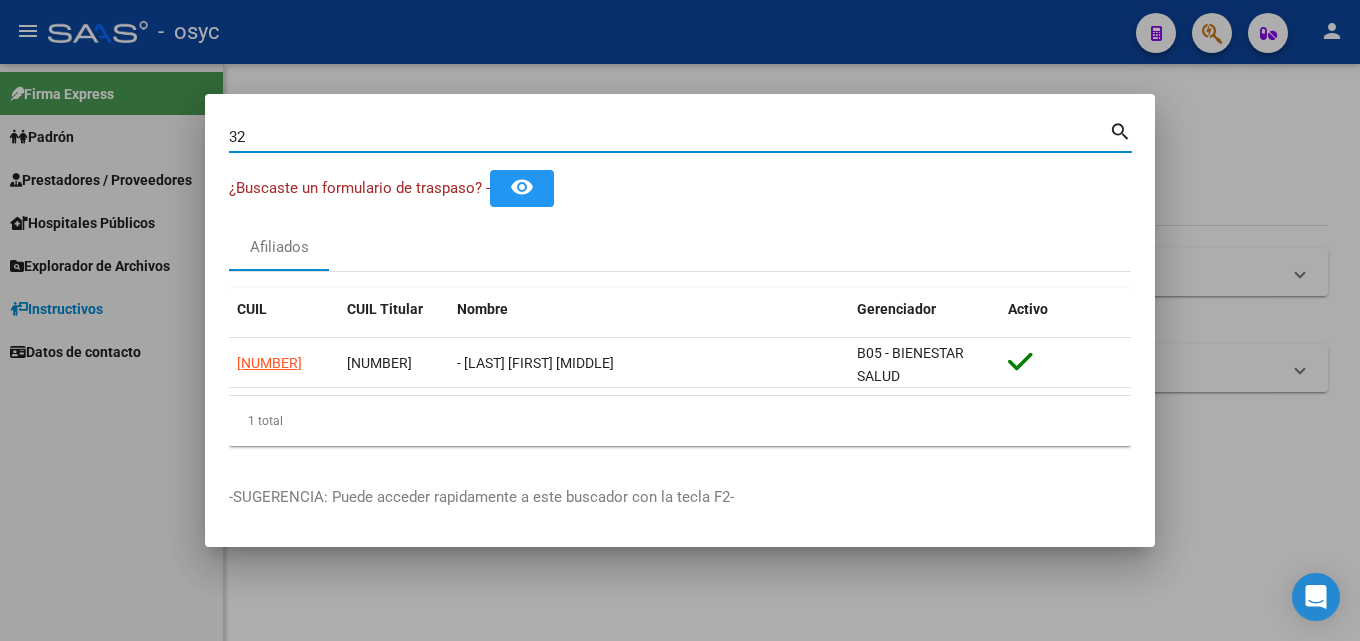 type on "3" 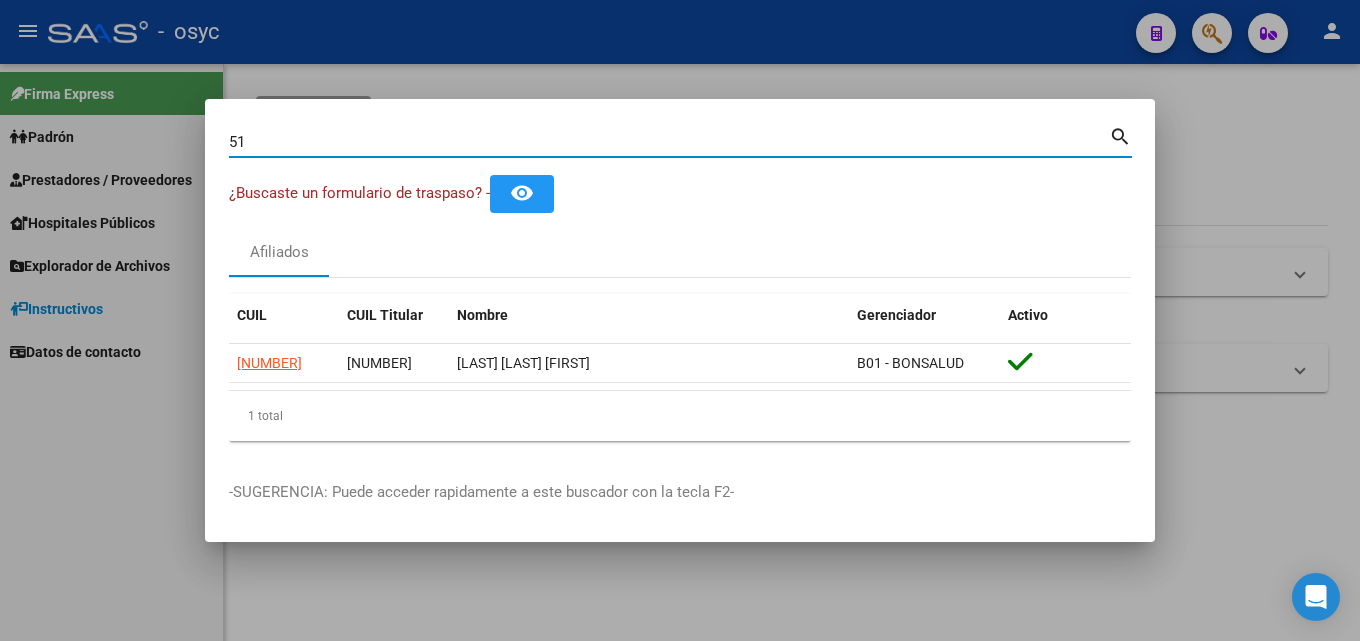 type on "5" 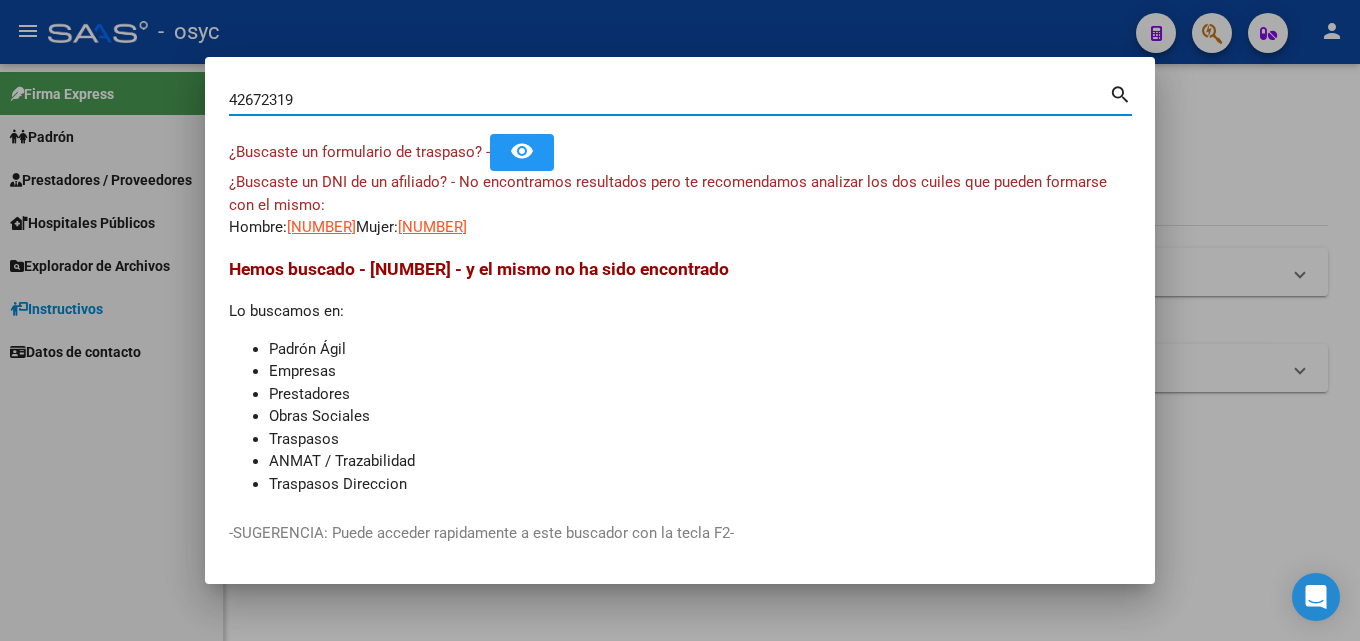 drag, startPoint x: 306, startPoint y: 100, endPoint x: 0, endPoint y: 57, distance: 309.00647 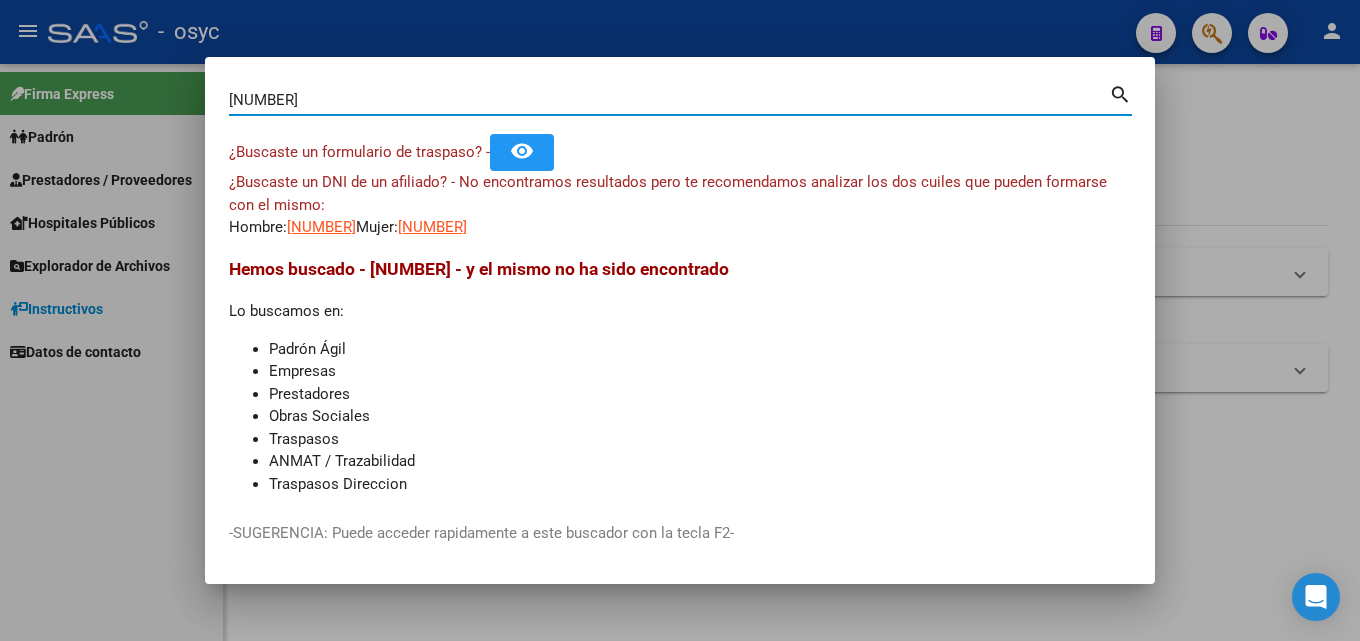 drag, startPoint x: 335, startPoint y: 108, endPoint x: 0, endPoint y: 49, distance: 340.15585 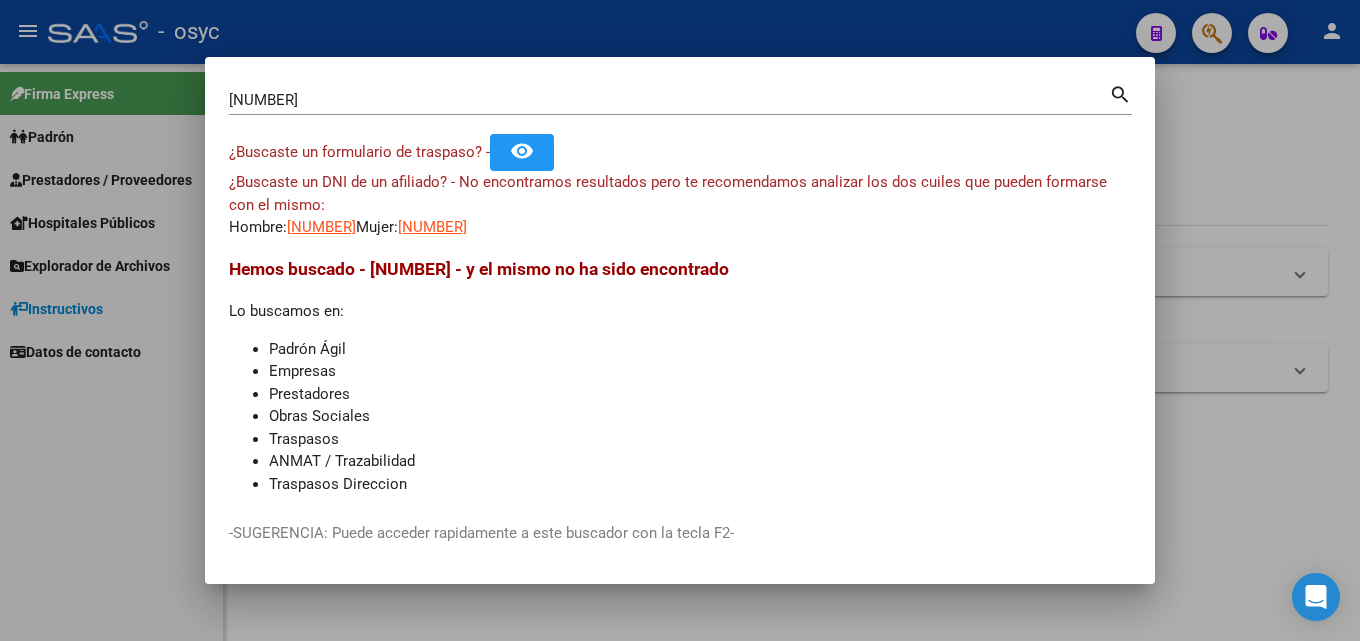 copy 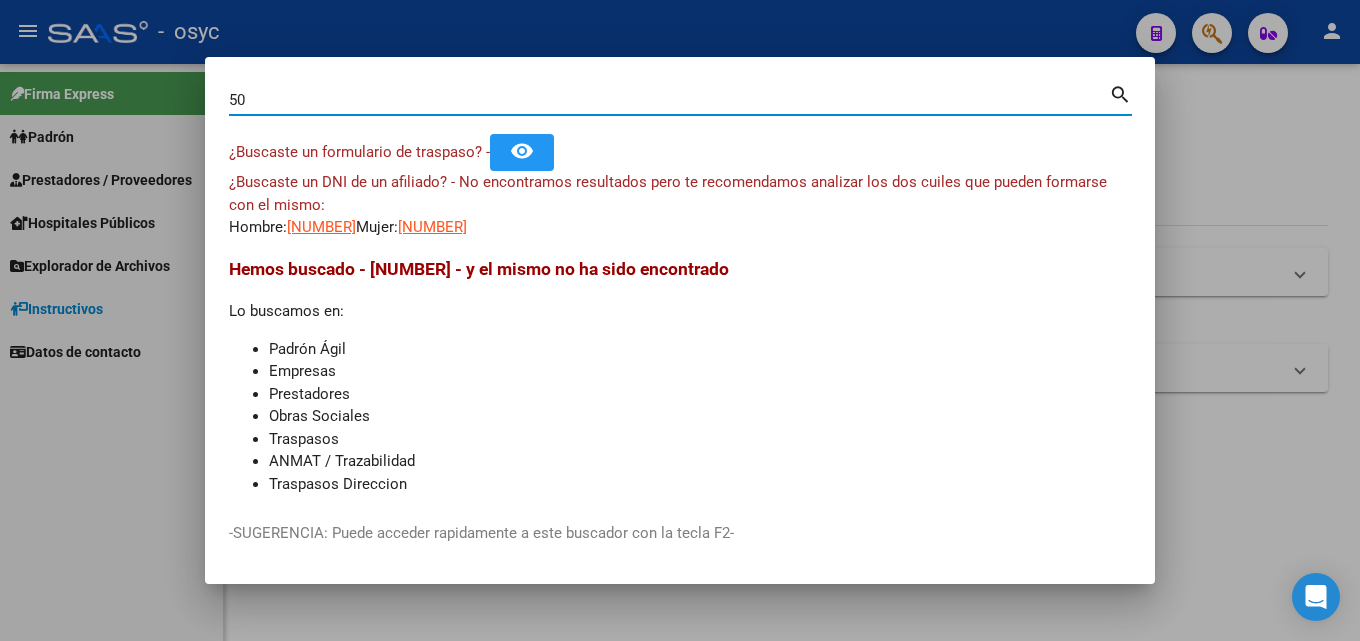 type on "5" 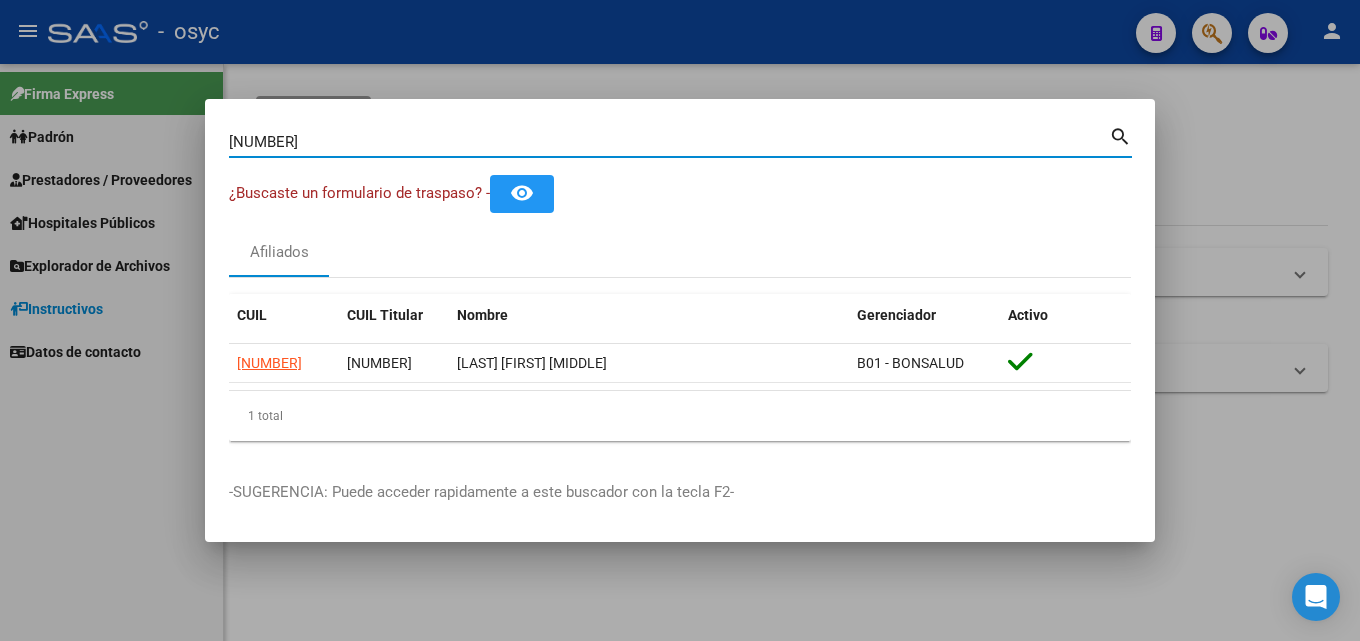 drag, startPoint x: 316, startPoint y: 147, endPoint x: 139, endPoint y: 162, distance: 177.63446 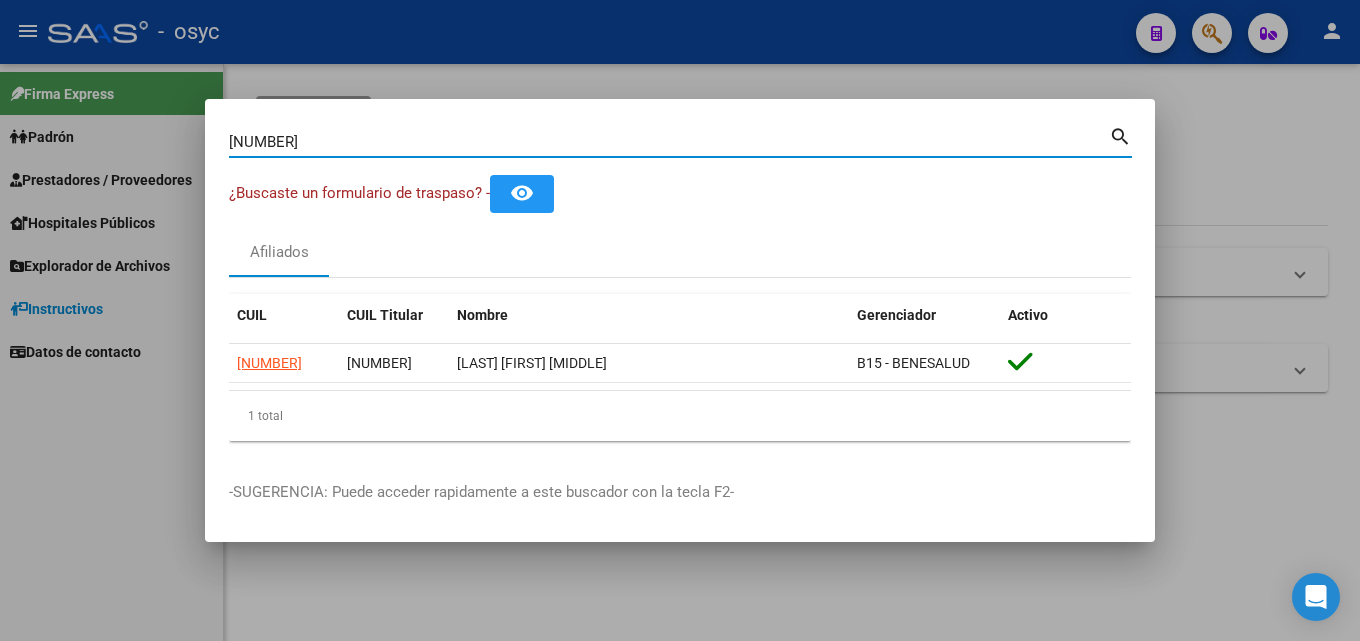 drag, startPoint x: 292, startPoint y: 147, endPoint x: 60, endPoint y: 250, distance: 253.83656 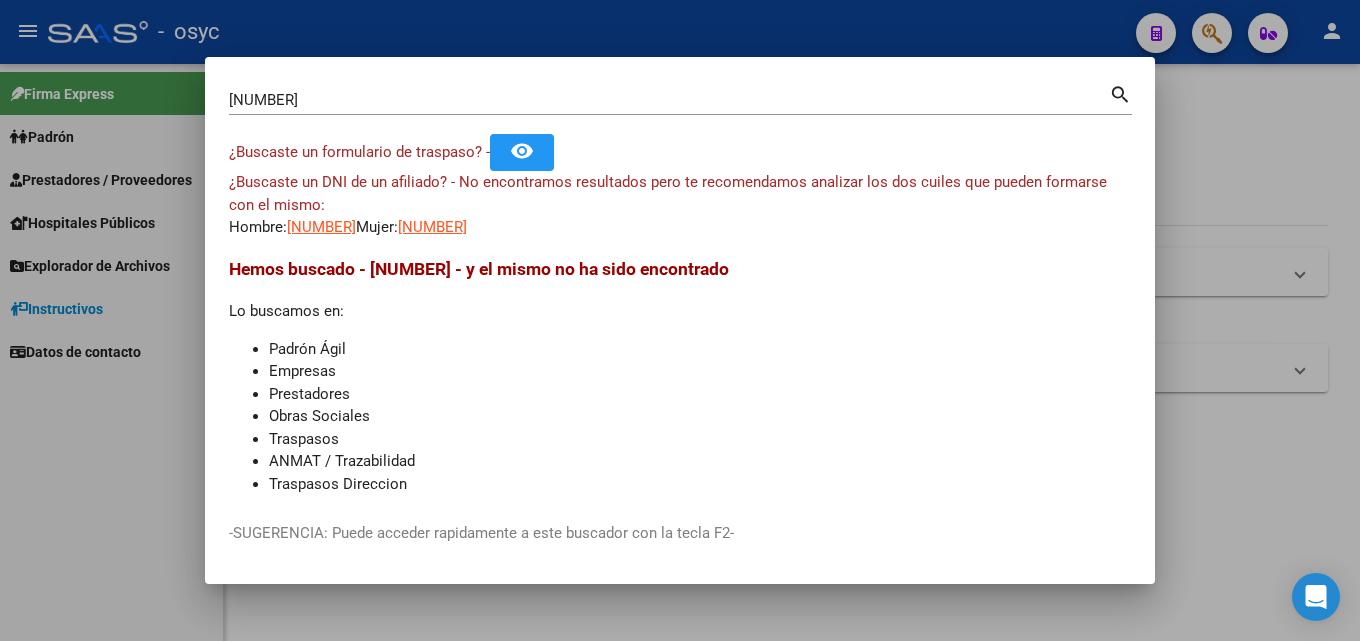 drag, startPoint x: 358, startPoint y: 88, endPoint x: 0, endPoint y: 64, distance: 358.80356 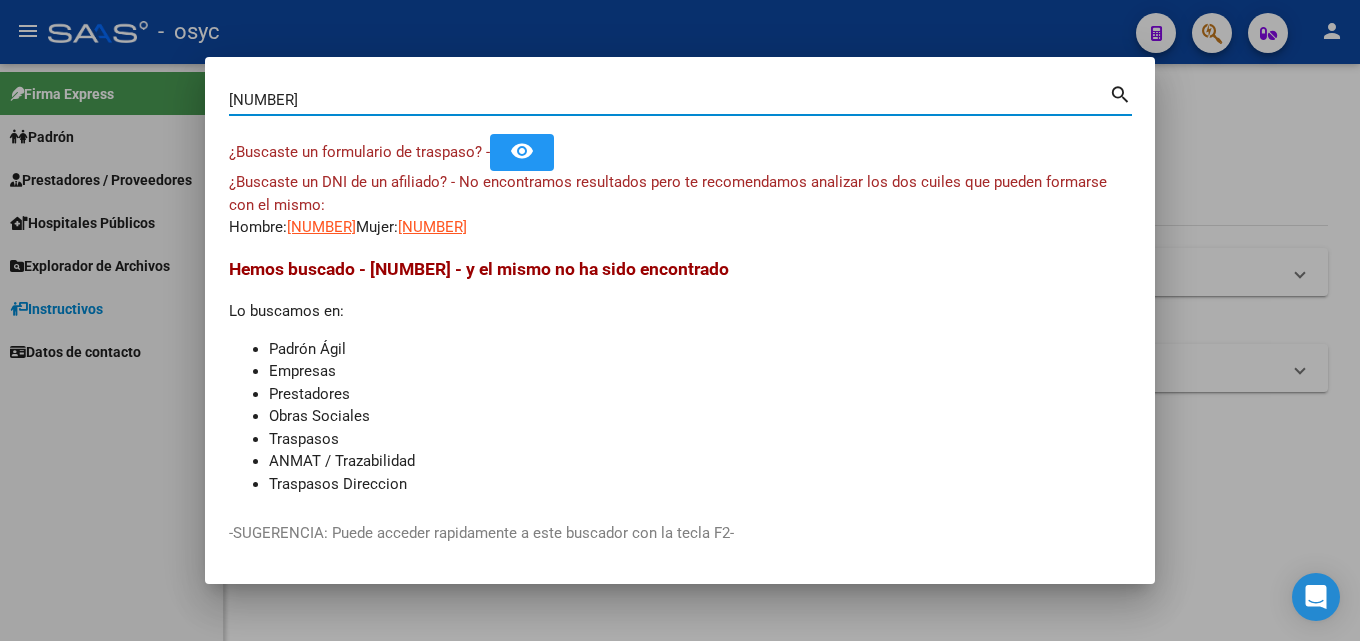 drag, startPoint x: 329, startPoint y: 109, endPoint x: 0, endPoint y: 77, distance: 330.55258 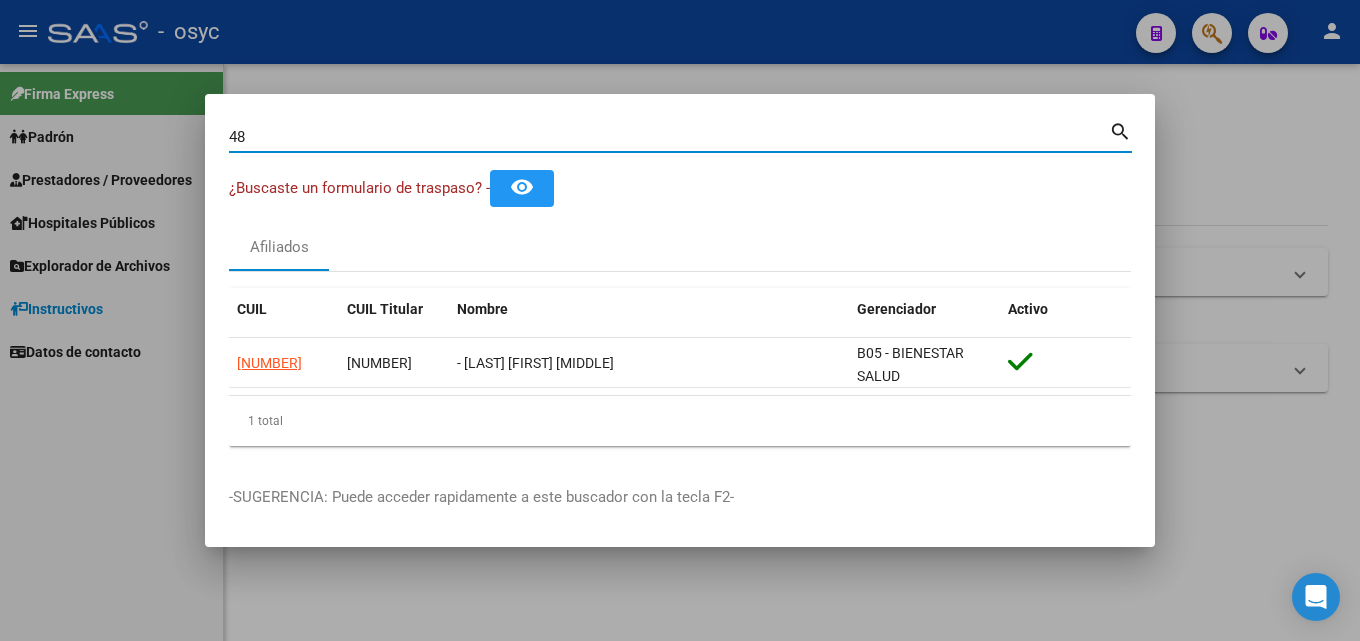type on "4" 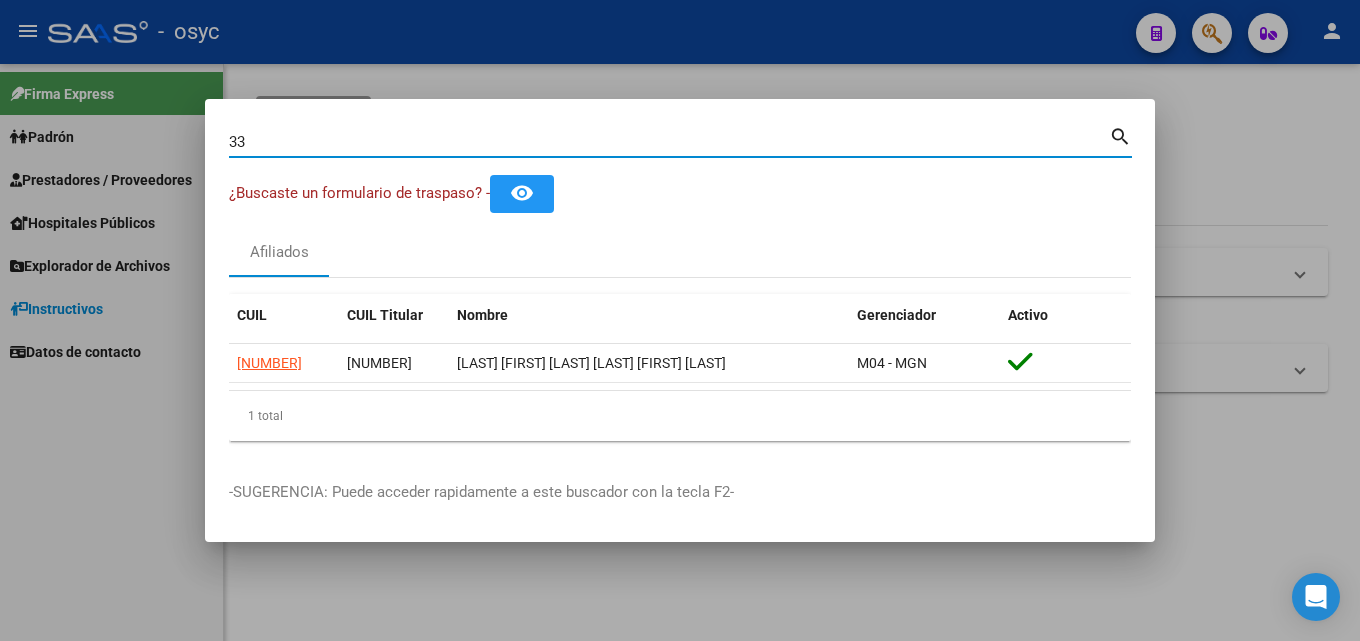 type on "3" 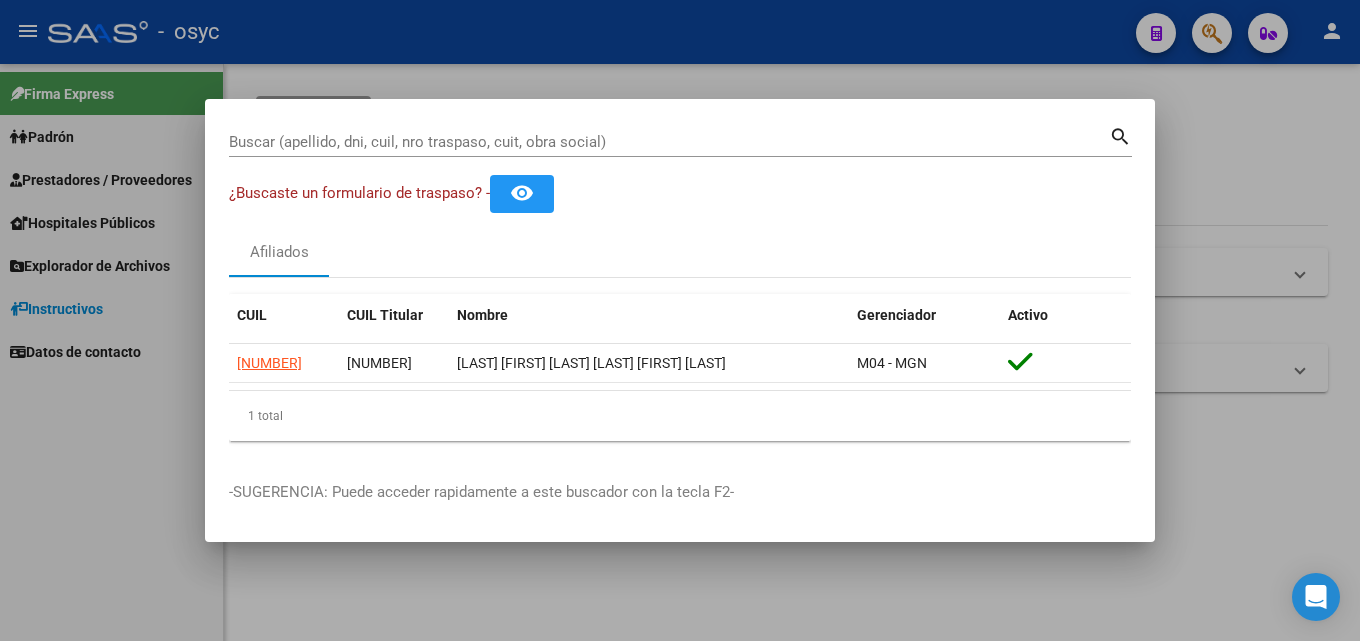 click on "Buscar (apellido, dni, cuil, nro traspaso, cuit, obra social)" at bounding box center (669, 142) 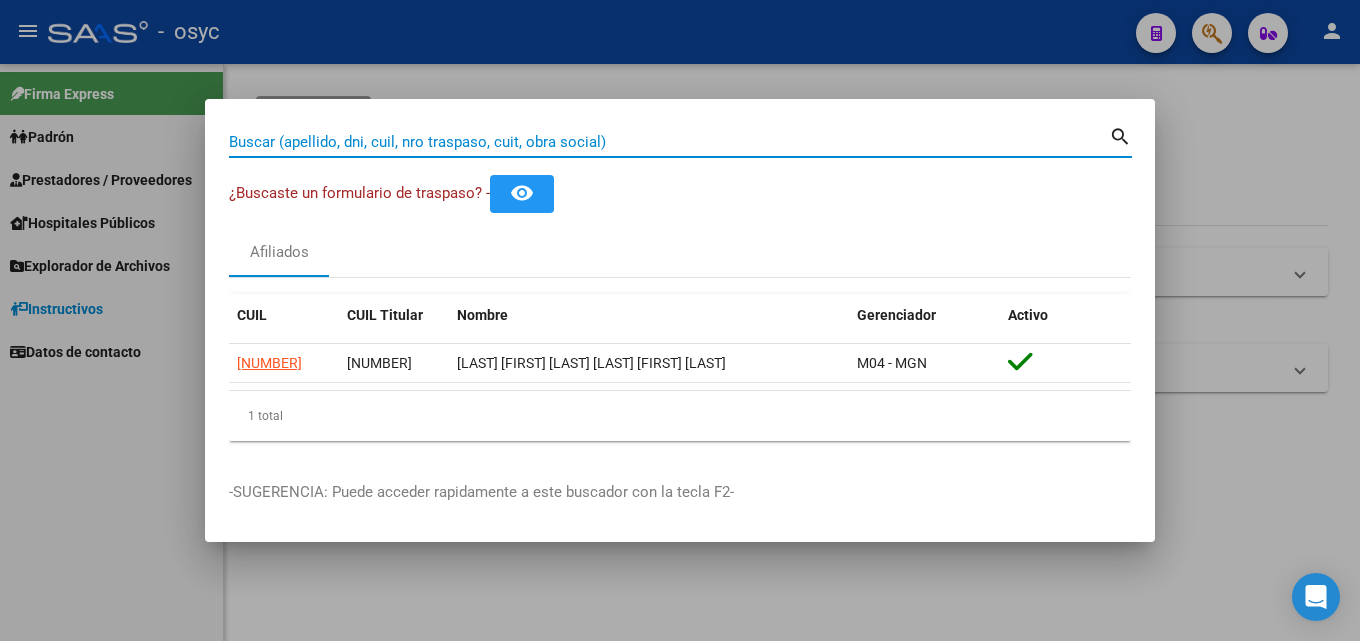 click on "Buscar (apellido, dni, cuil, nro traspaso, cuit, obra social)" at bounding box center (669, 142) 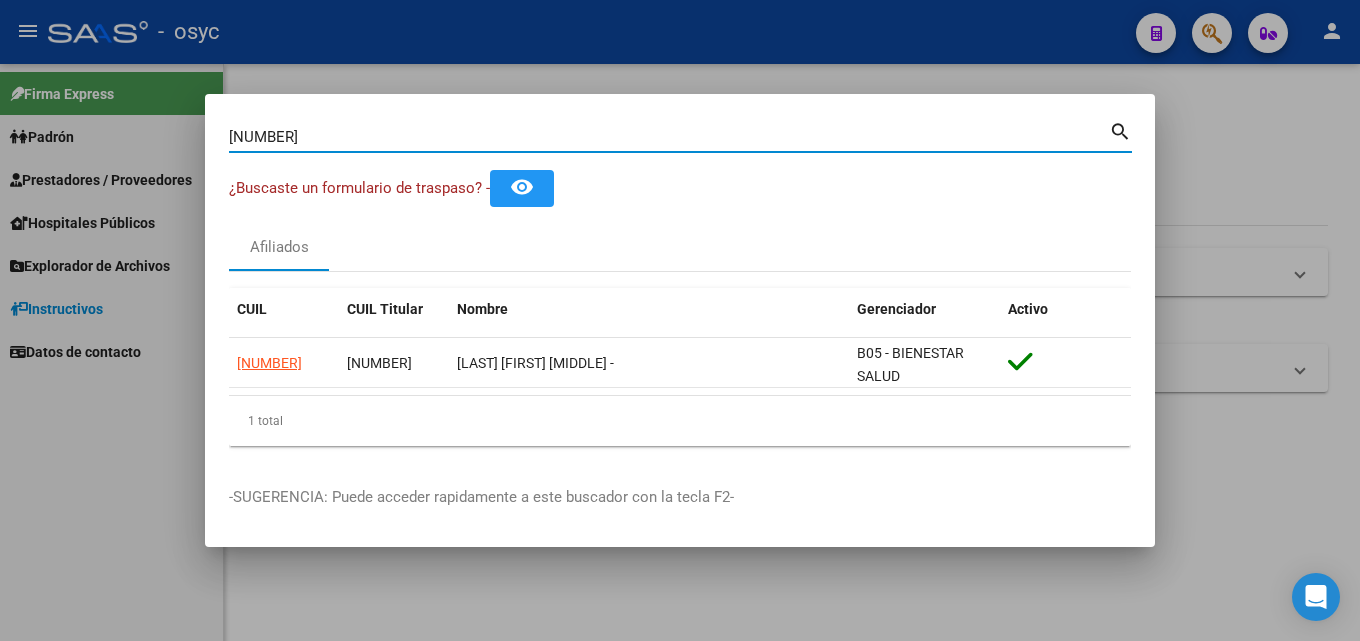 drag, startPoint x: 346, startPoint y: 139, endPoint x: 0, endPoint y: 115, distance: 346.83136 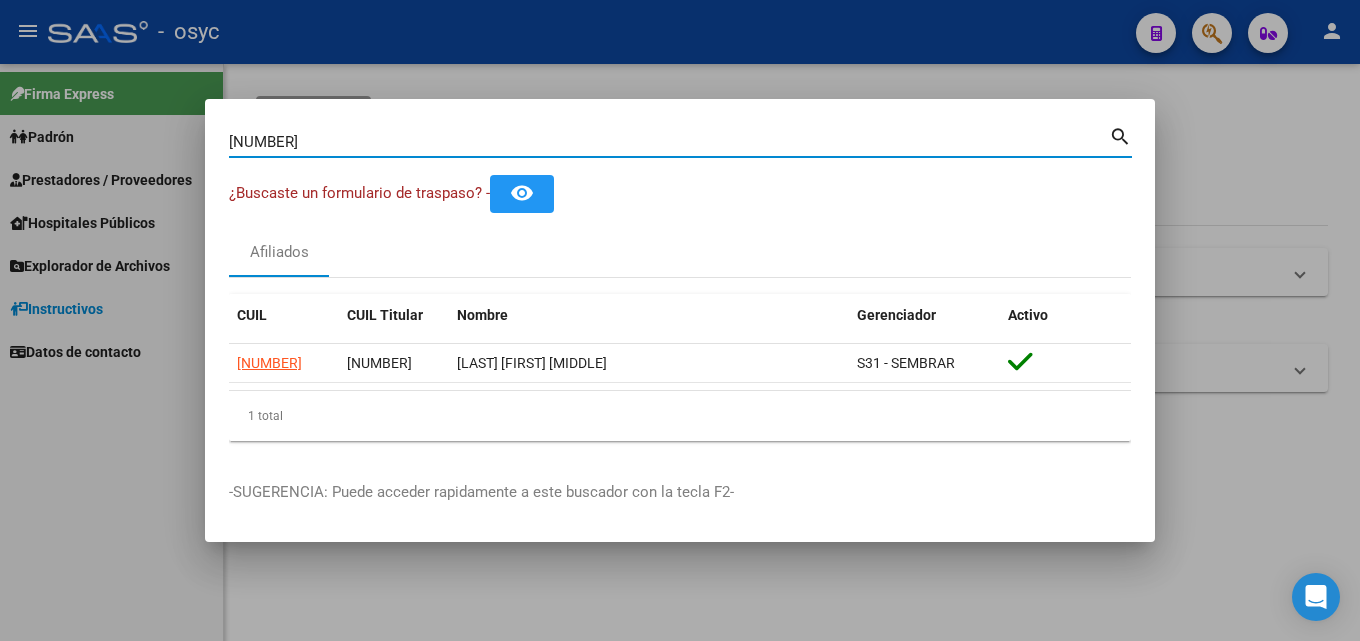 drag, startPoint x: 327, startPoint y: 143, endPoint x: 0, endPoint y: 126, distance: 327.4416 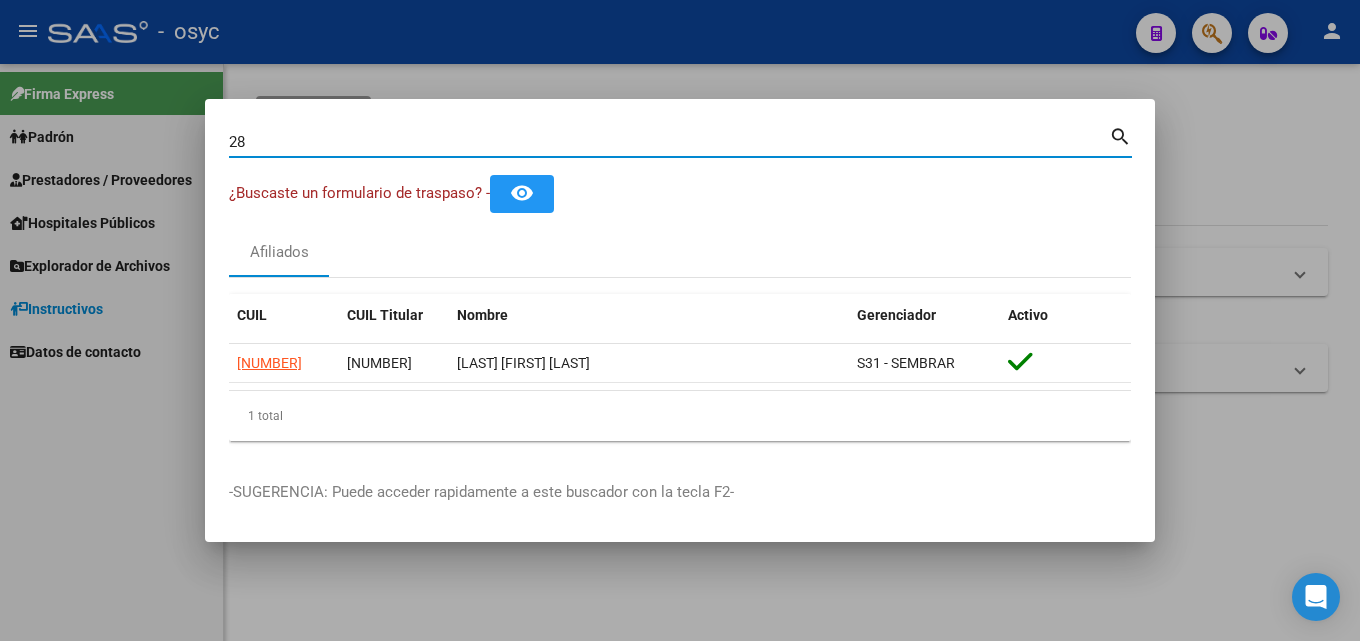 type on "2" 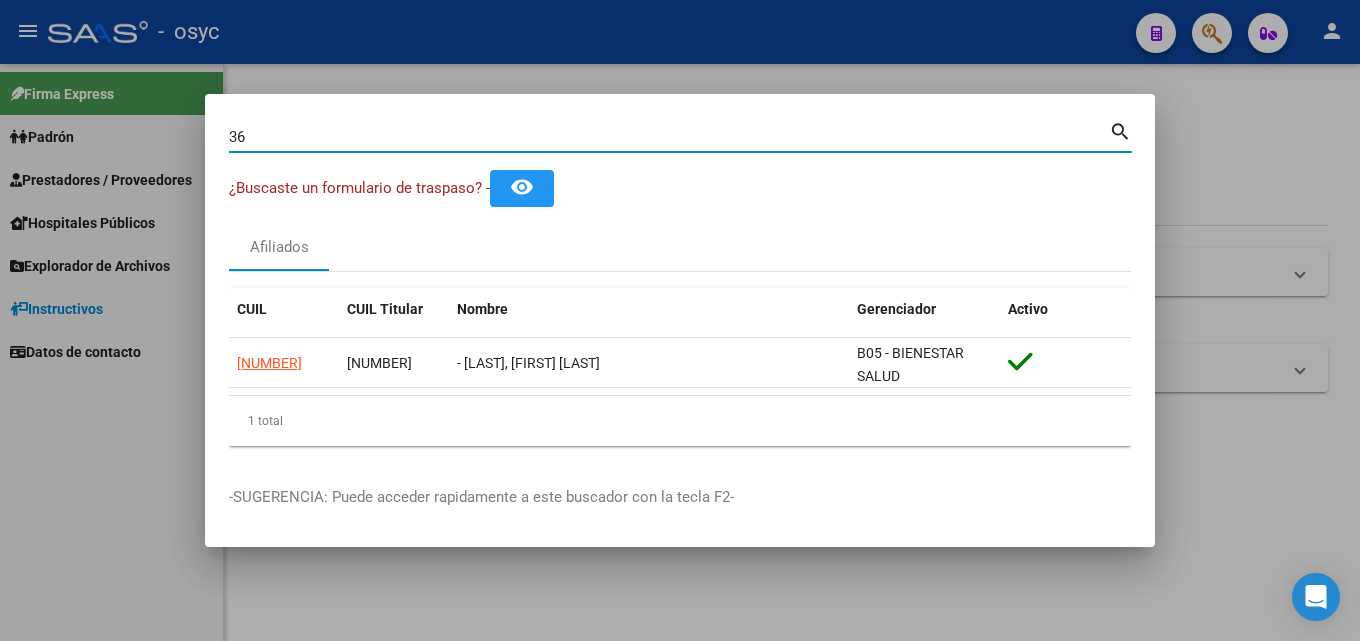 type on "3" 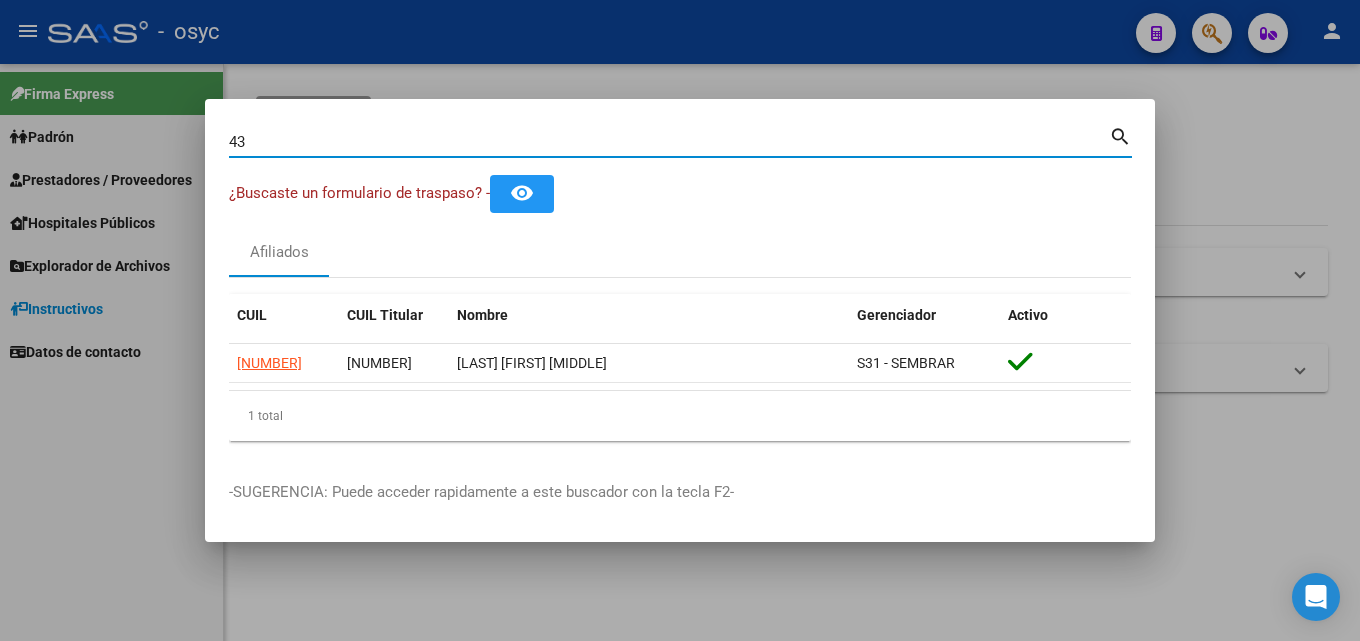 type on "4" 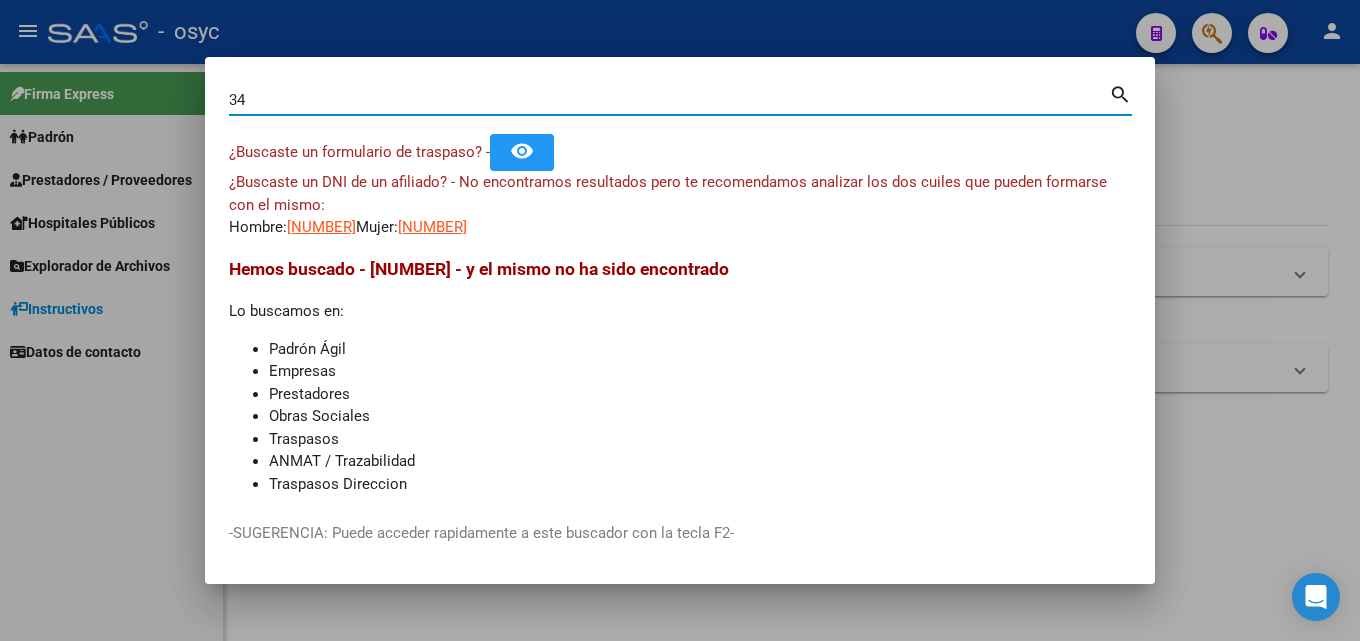 type on "3" 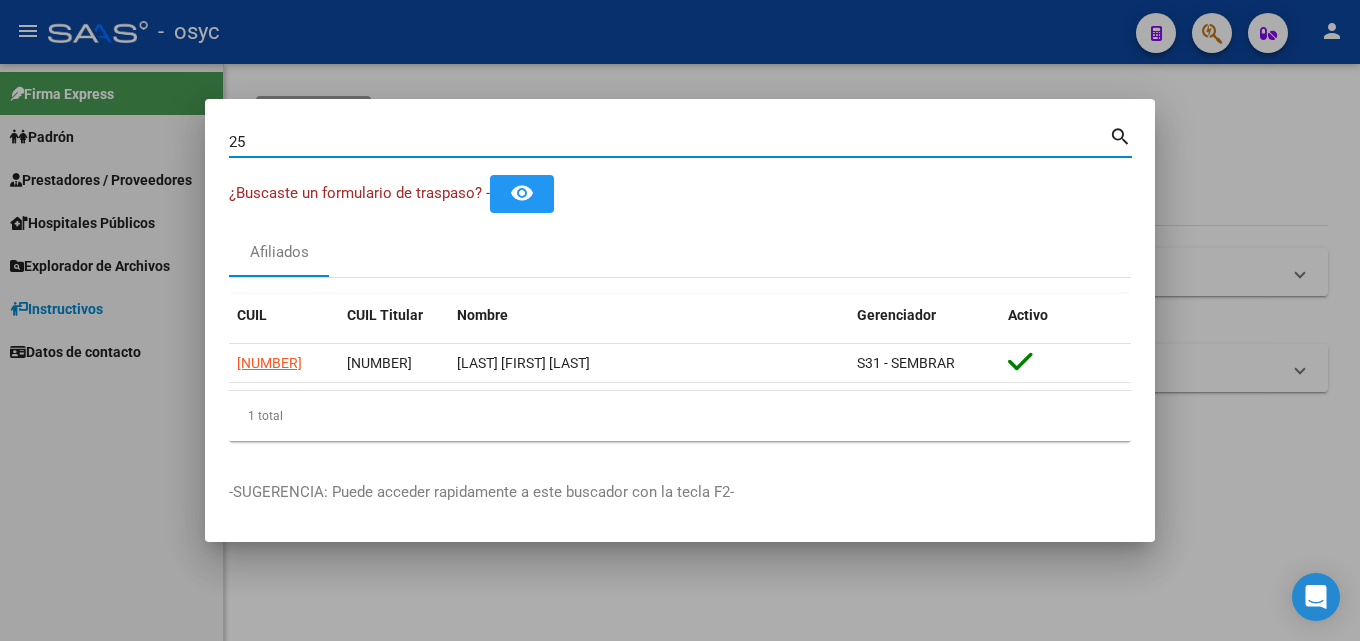 type on "2" 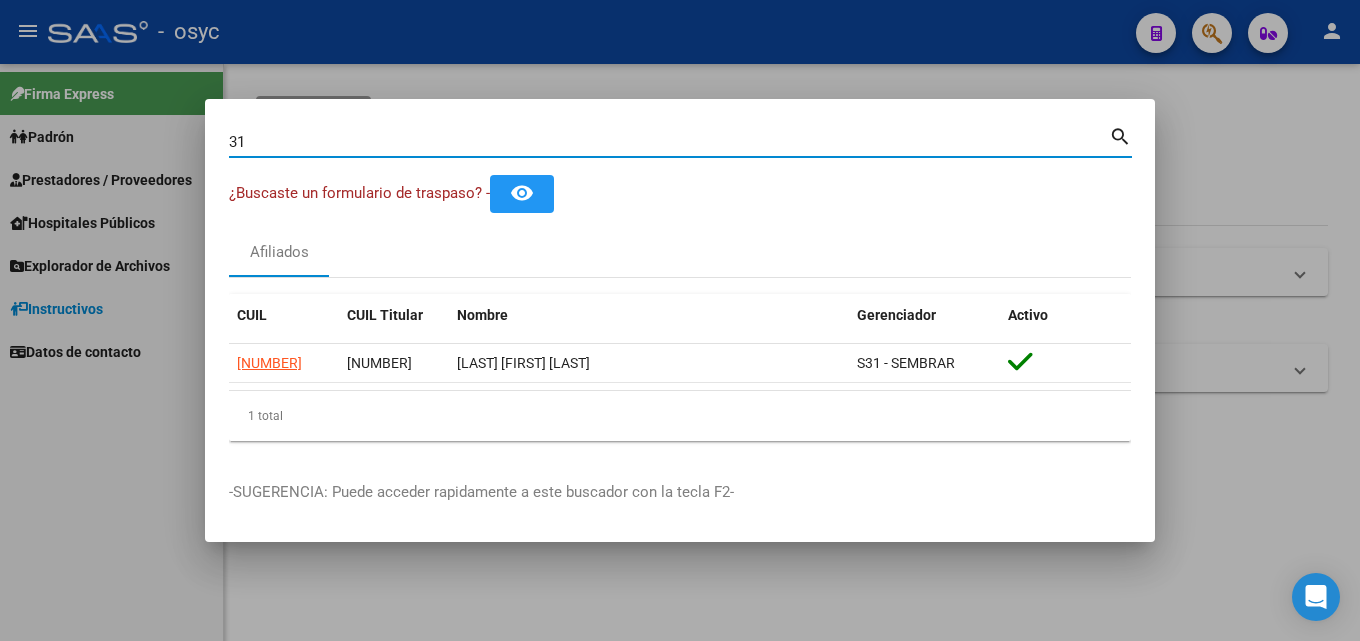 type on "3" 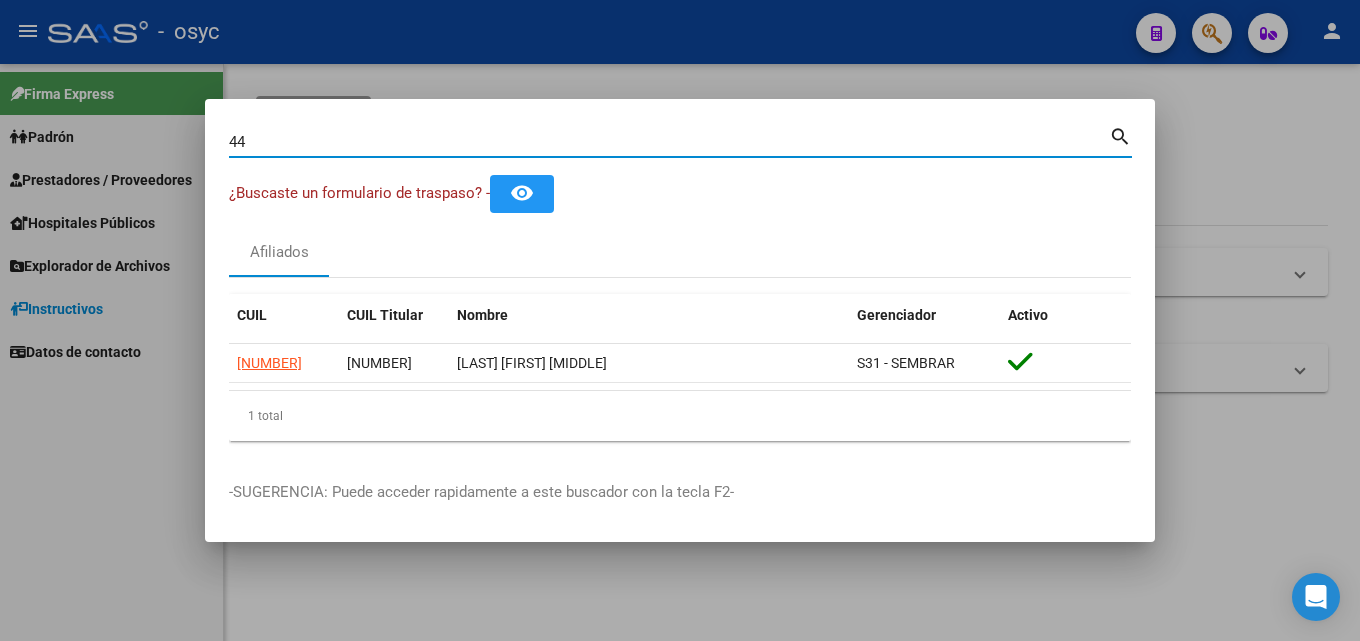 type on "4" 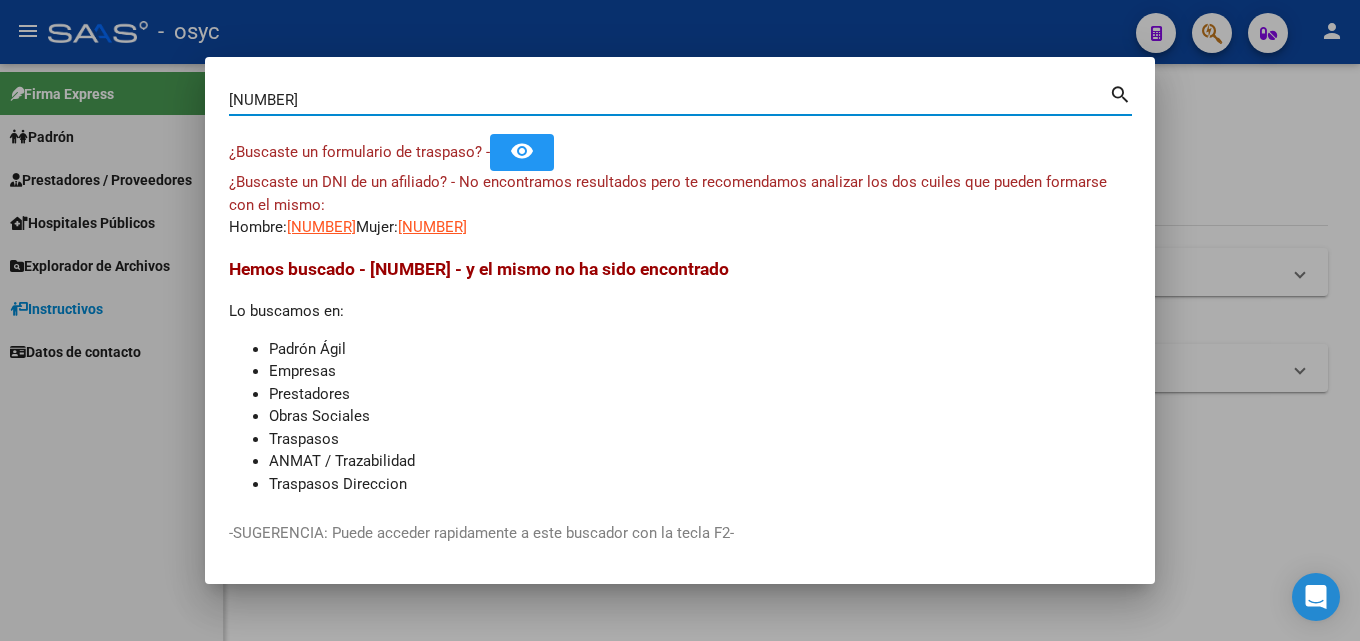 drag, startPoint x: 327, startPoint y: 95, endPoint x: 0, endPoint y: 69, distance: 328.032 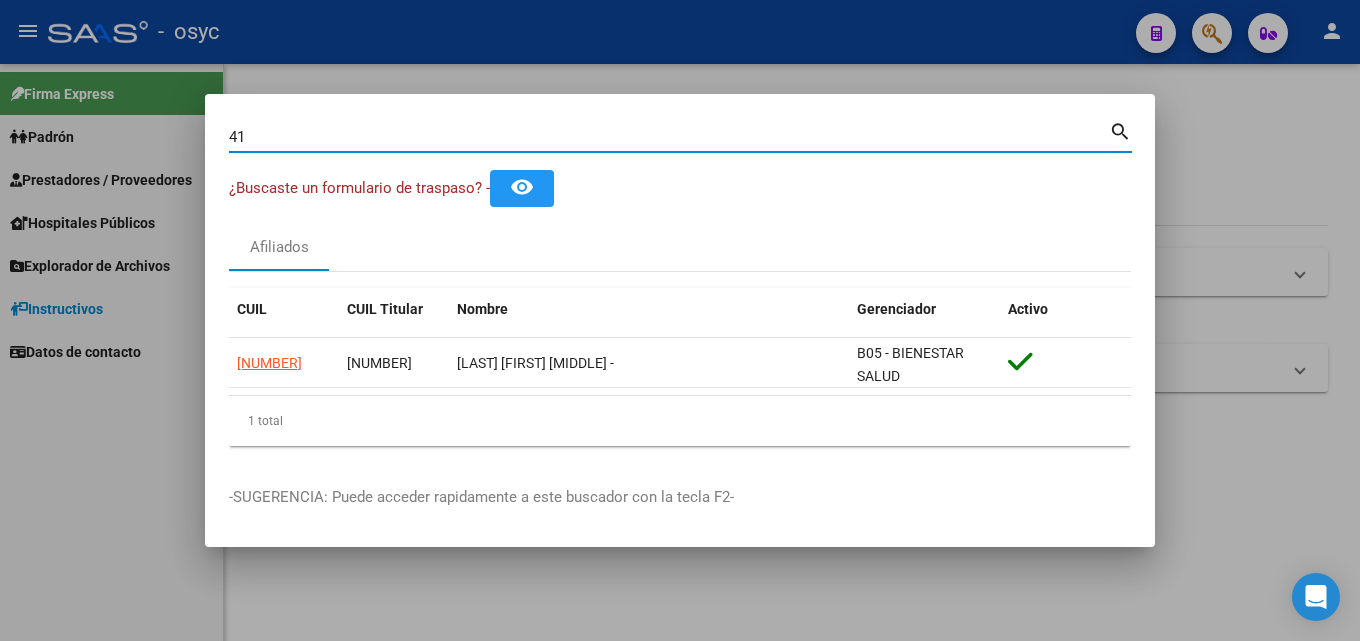 type on "4" 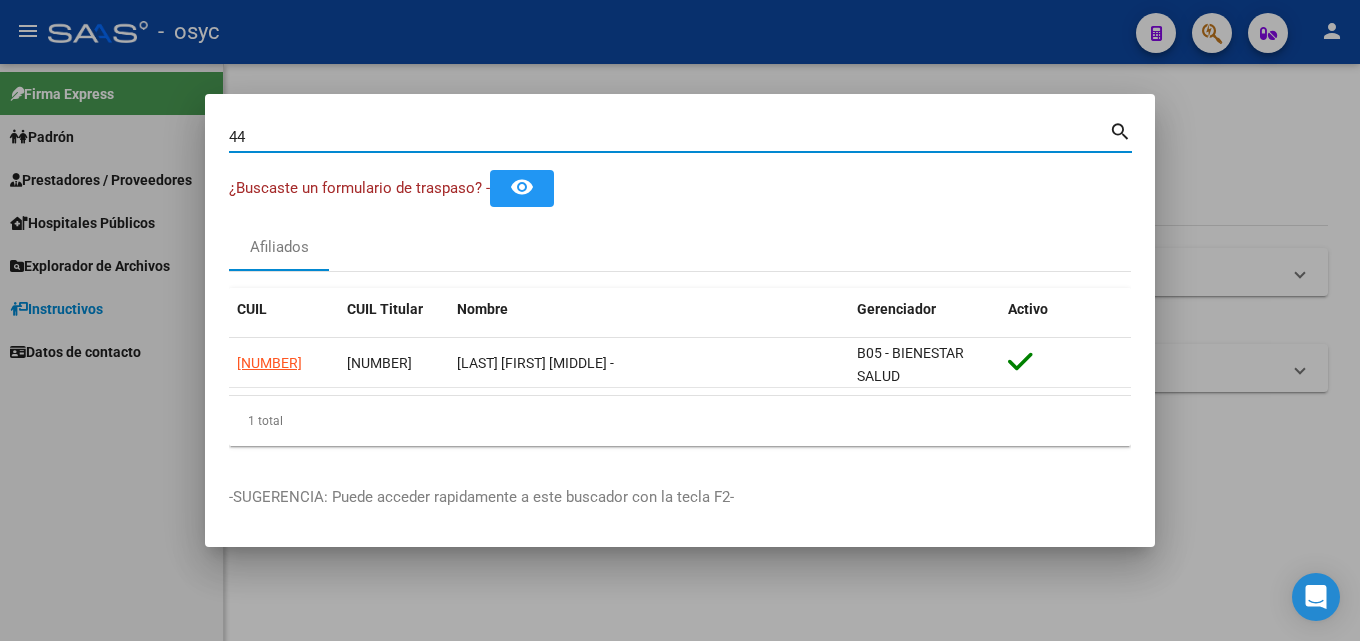 type on "4" 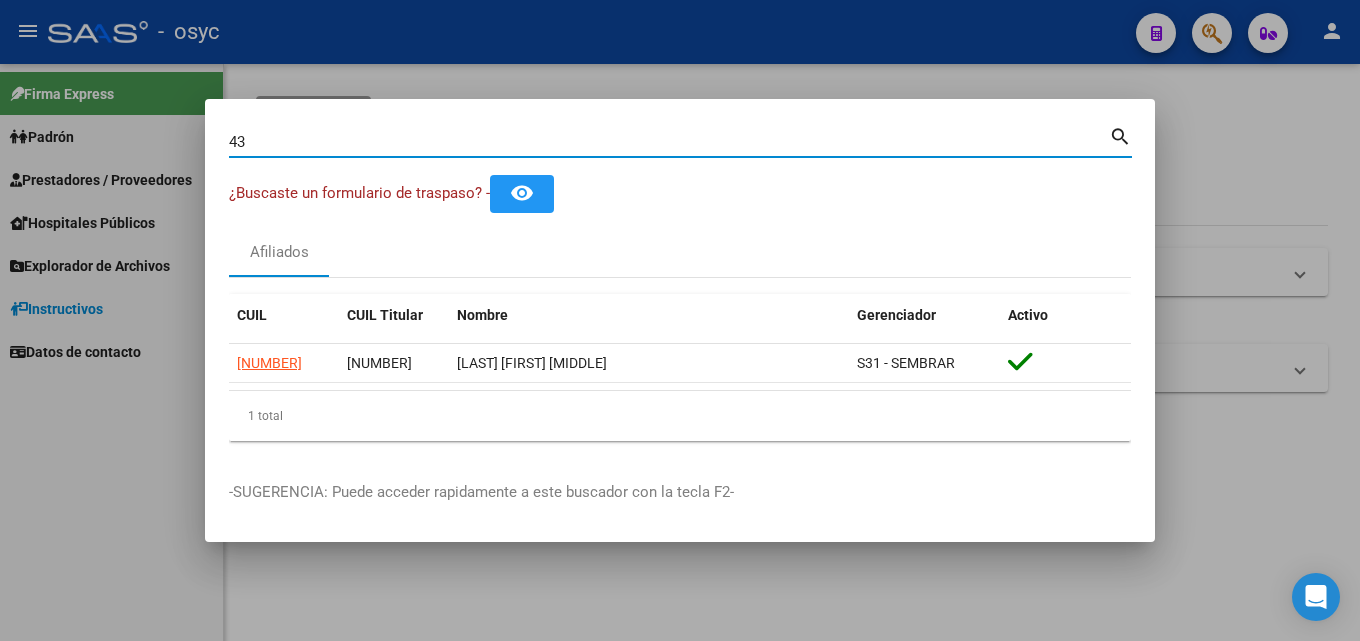type on "4" 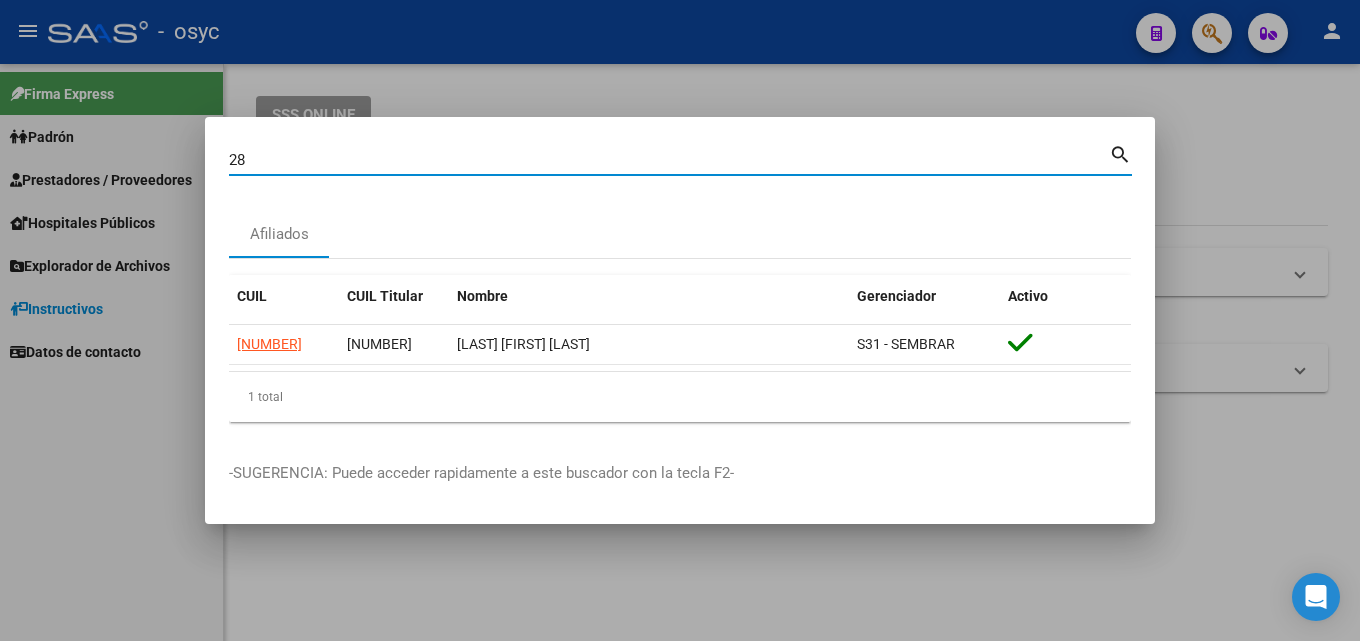 type on "2" 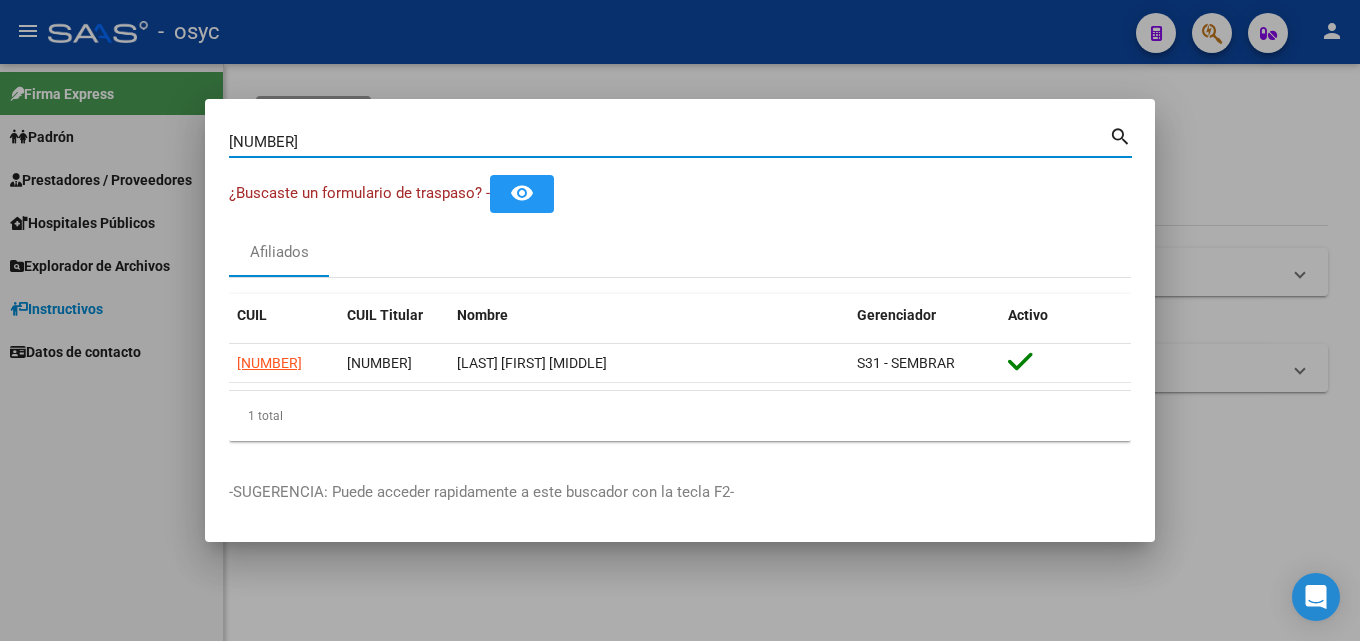 drag, startPoint x: 315, startPoint y: 142, endPoint x: 0, endPoint y: 107, distance: 316.93848 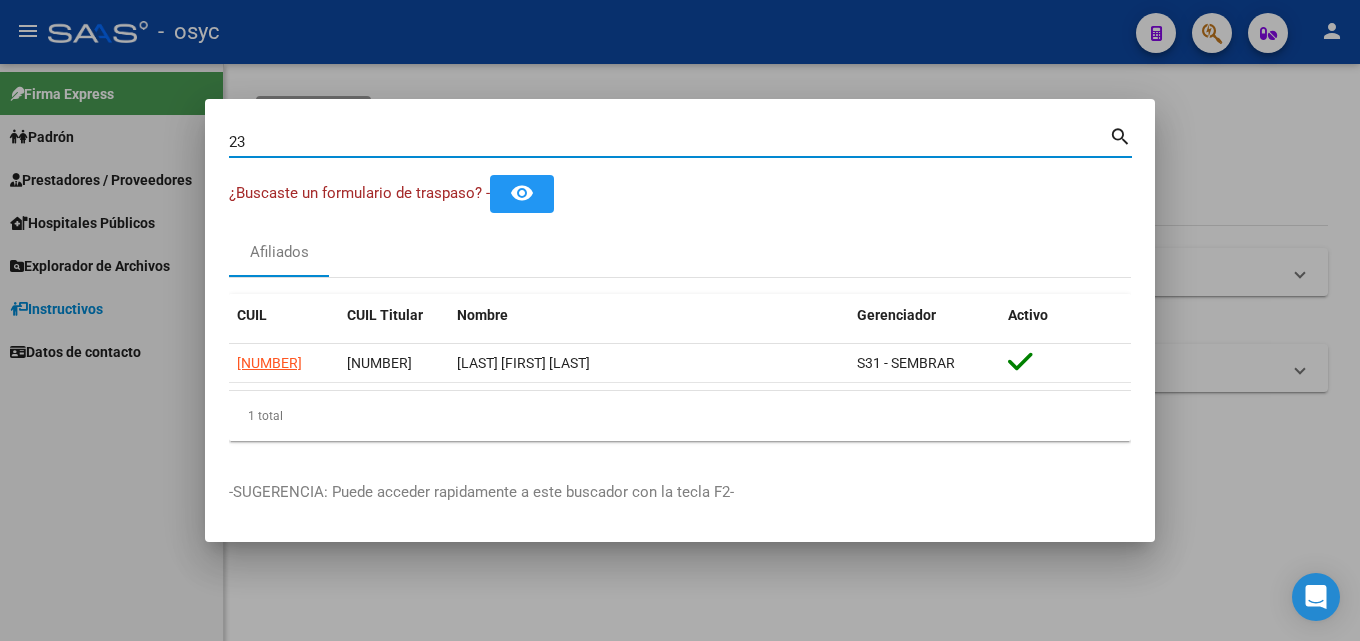 type on "2" 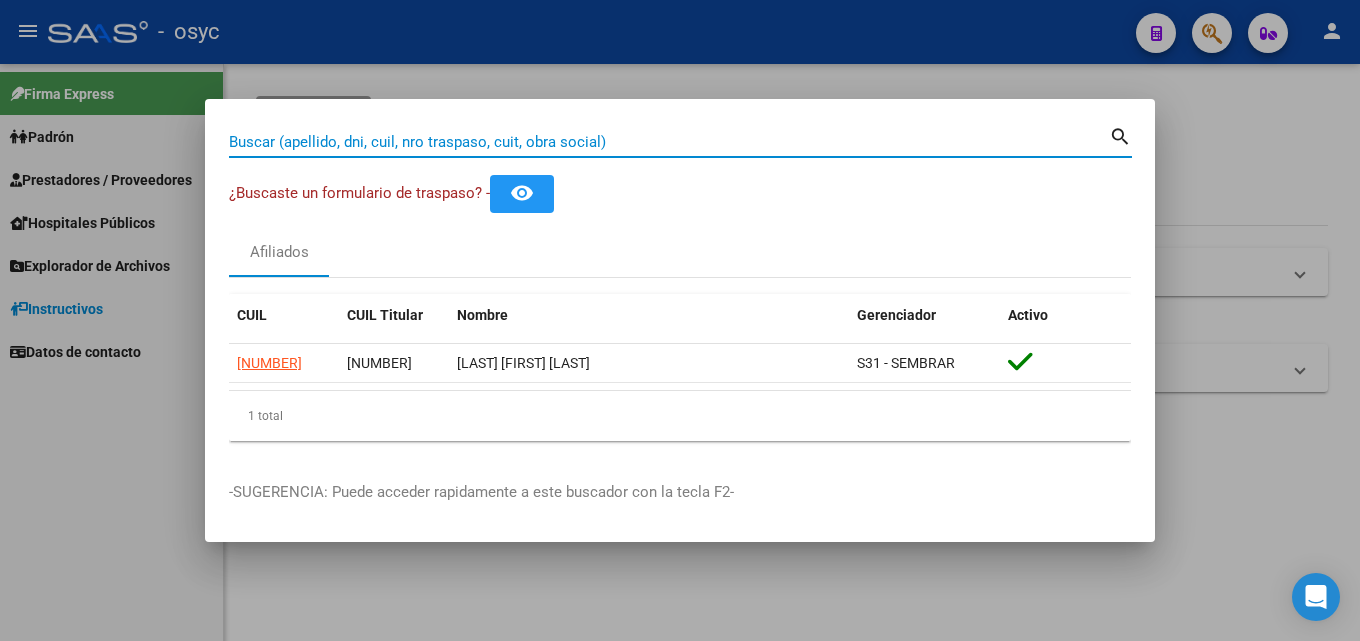 click on "Buscar (apellido, dni, cuil, nro traspaso, cuit, obra social)" at bounding box center [669, 142] 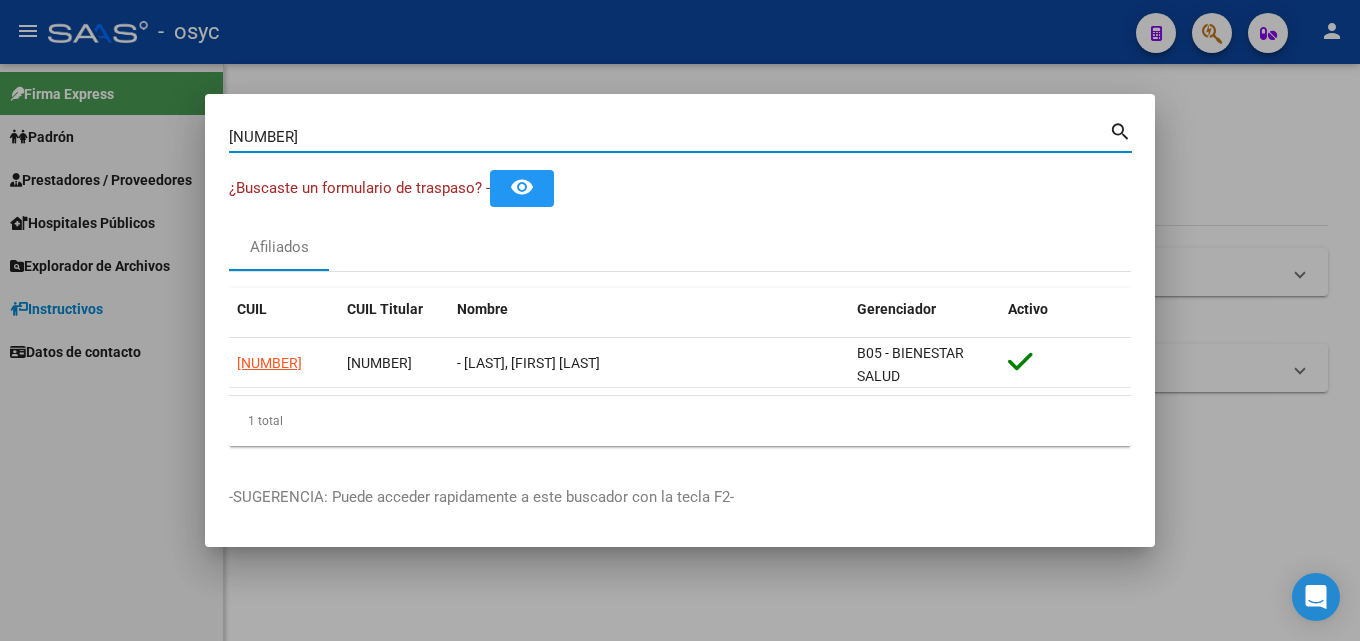 drag, startPoint x: 306, startPoint y: 135, endPoint x: 0, endPoint y: 170, distance: 307.99512 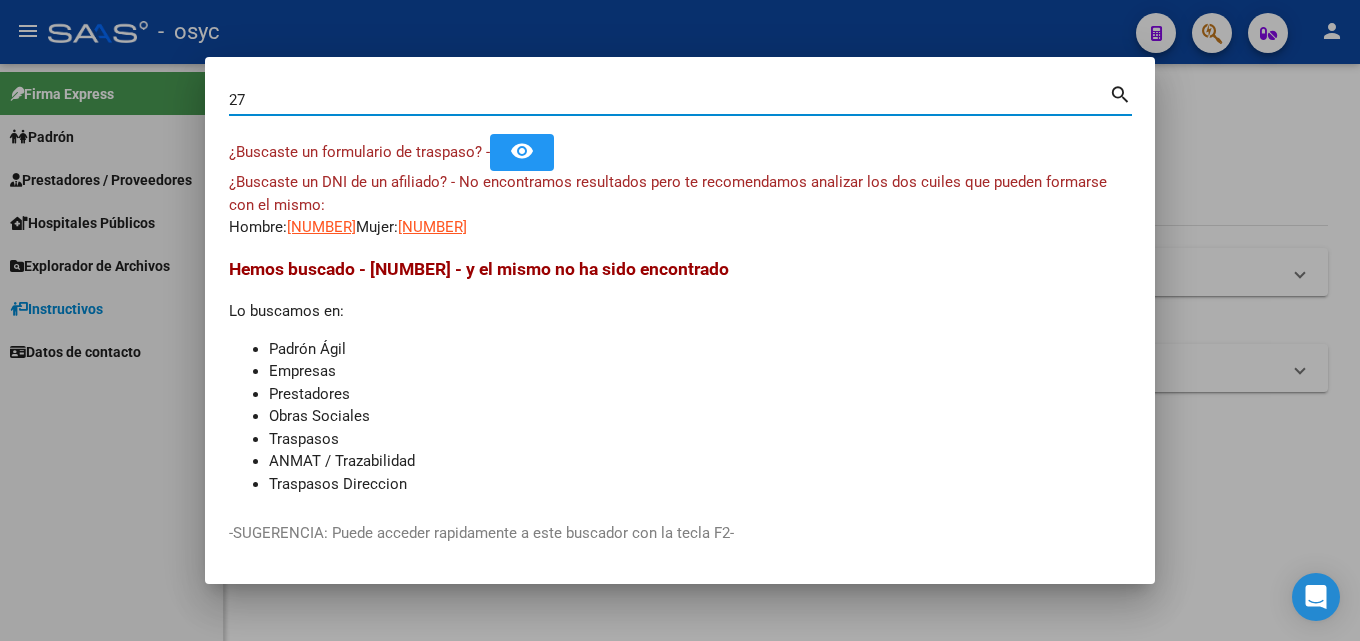 type on "2" 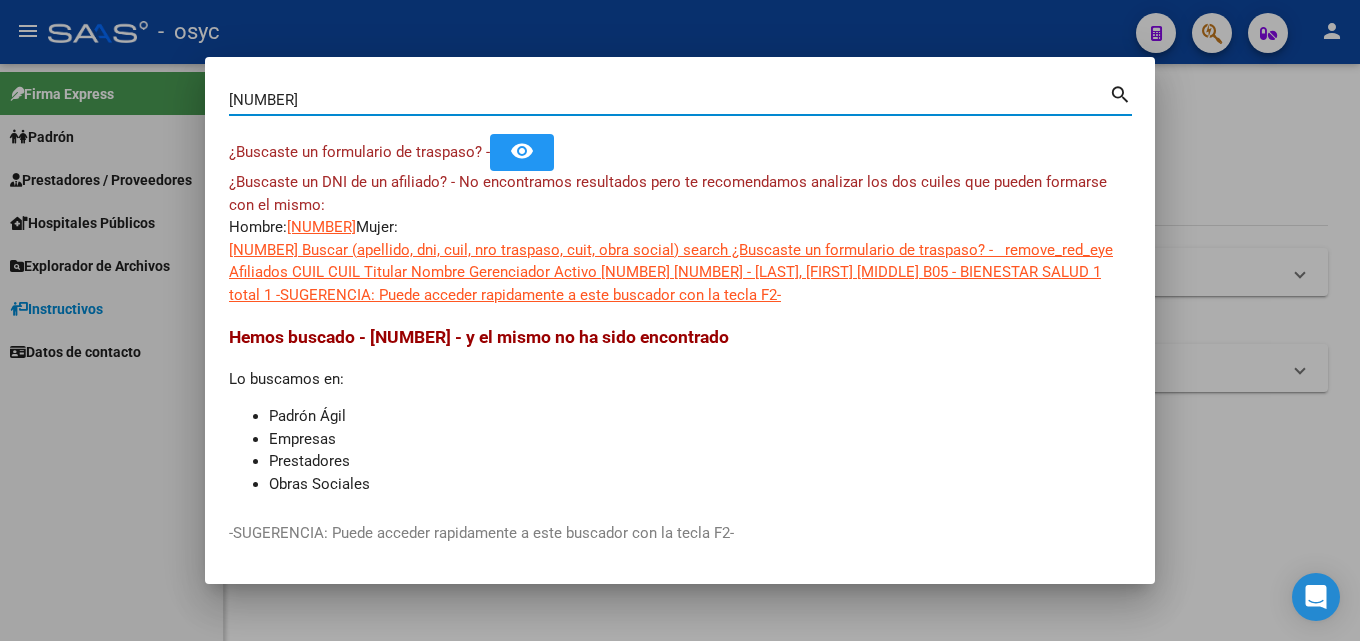 drag, startPoint x: 334, startPoint y: 93, endPoint x: 0, endPoint y: 85, distance: 334.0958 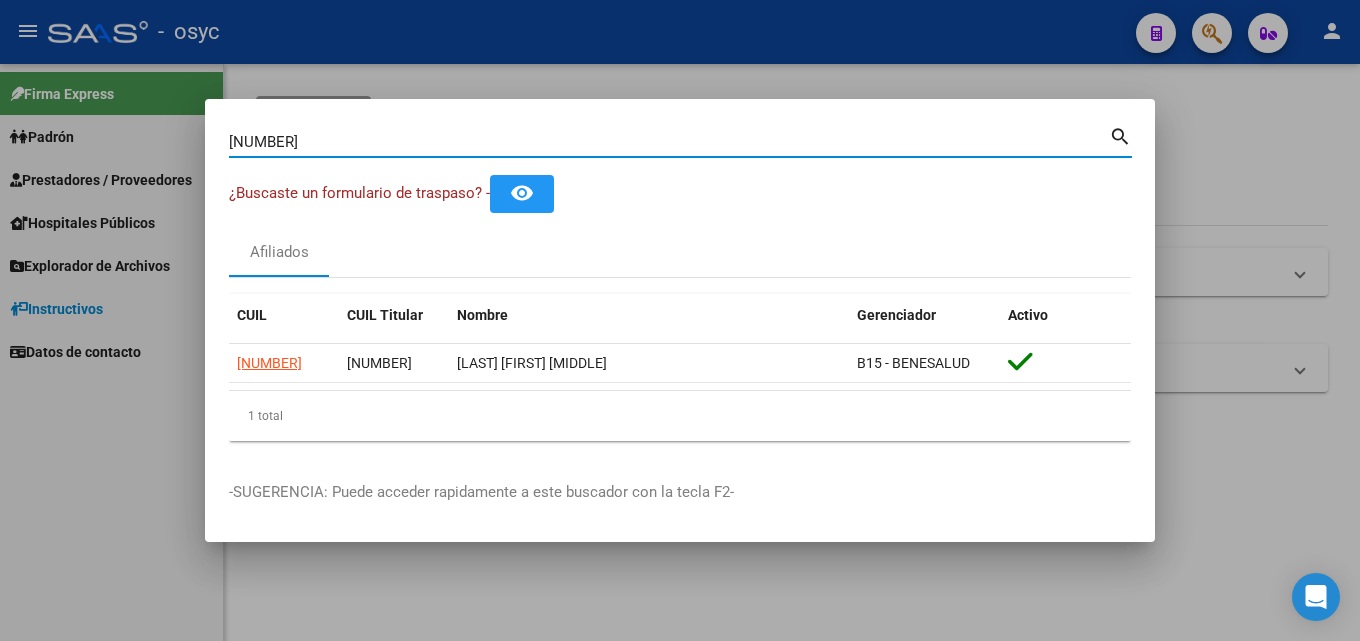 drag, startPoint x: 327, startPoint y: 141, endPoint x: 0, endPoint y: 130, distance: 327.18497 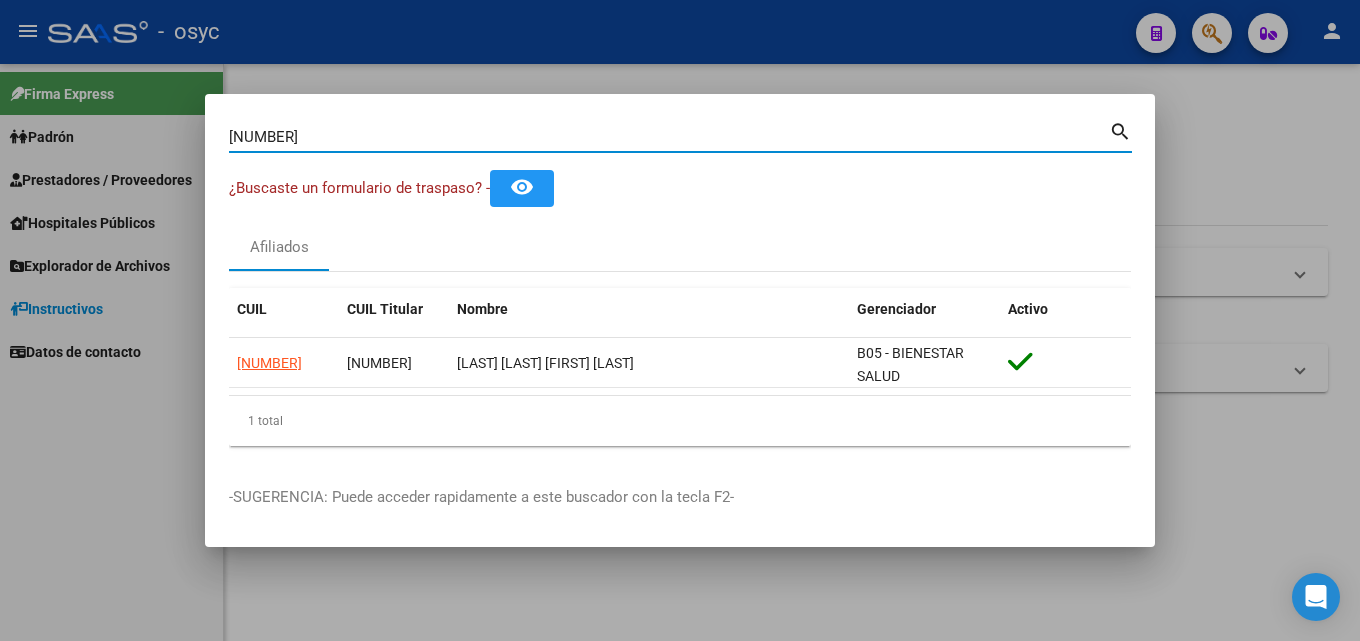 drag, startPoint x: 323, startPoint y: 133, endPoint x: 0, endPoint y: 110, distance: 323.81784 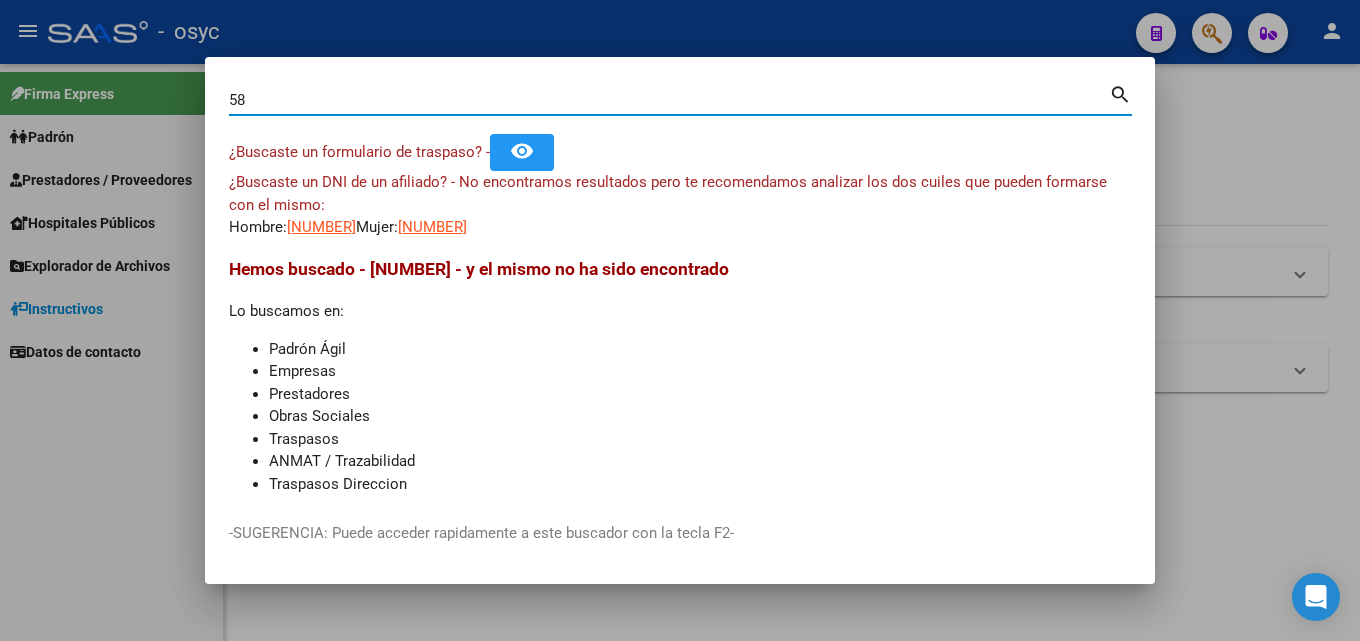 type on "5" 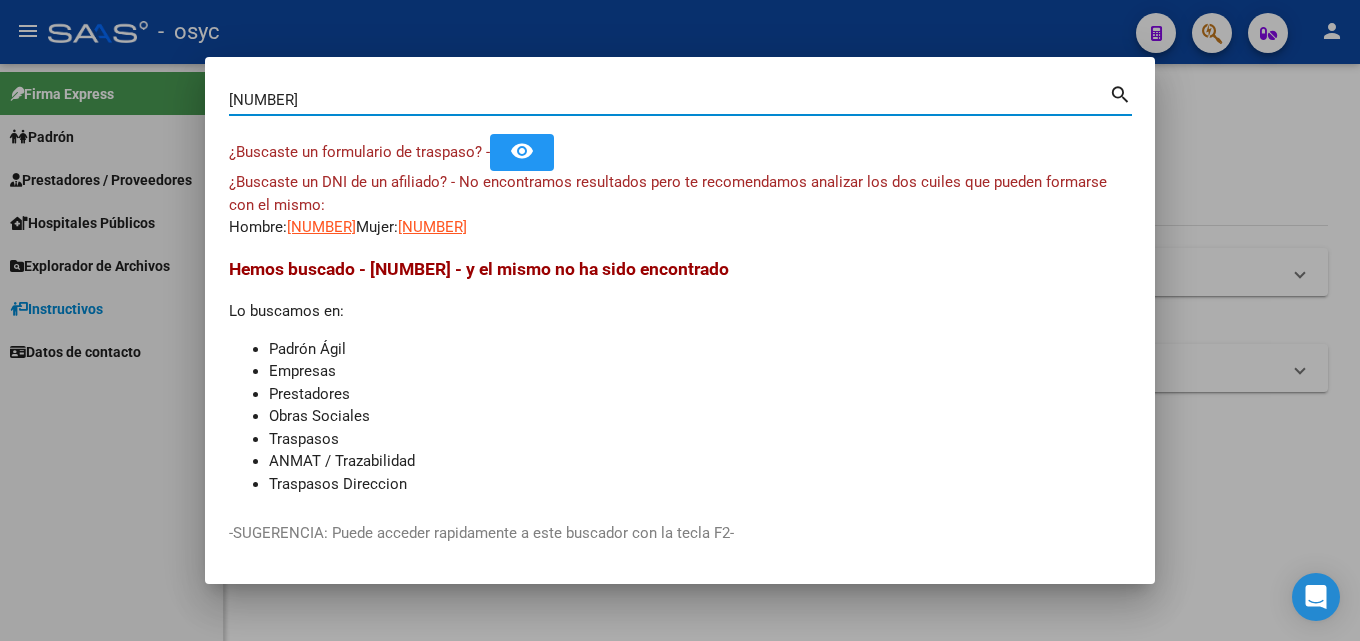 drag, startPoint x: 330, startPoint y: 102, endPoint x: 0, endPoint y: 86, distance: 330.38766 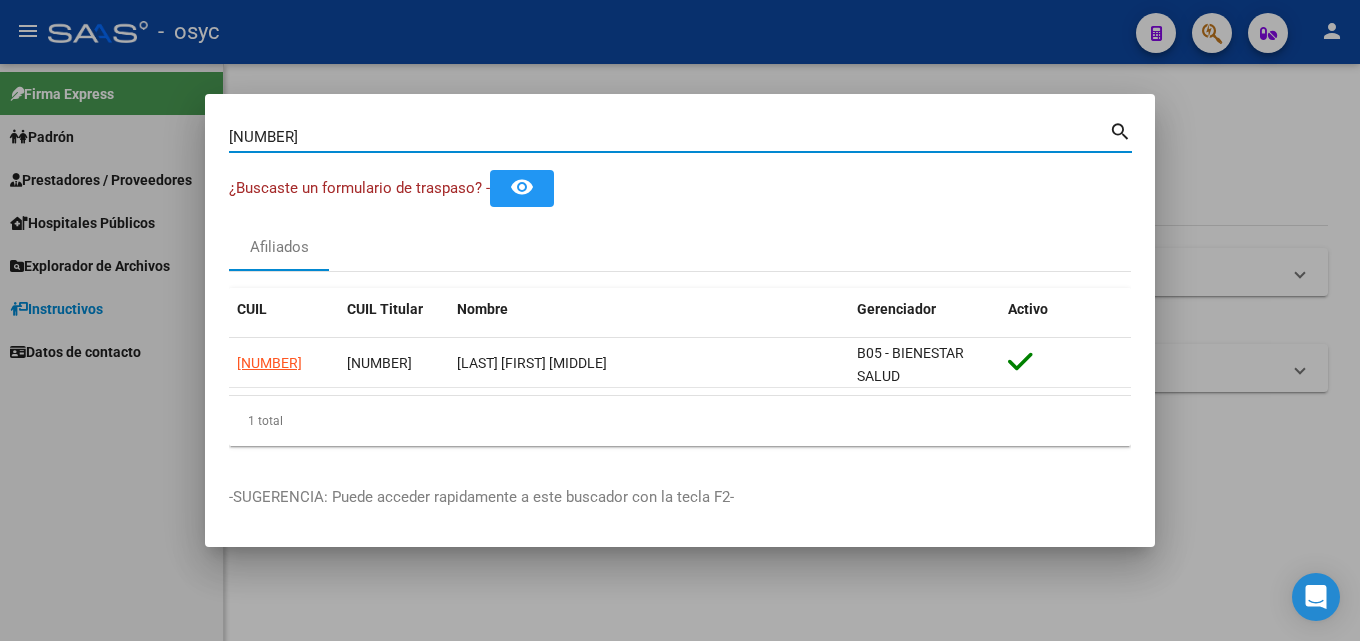 drag, startPoint x: 320, startPoint y: 131, endPoint x: 0, endPoint y: 120, distance: 320.189 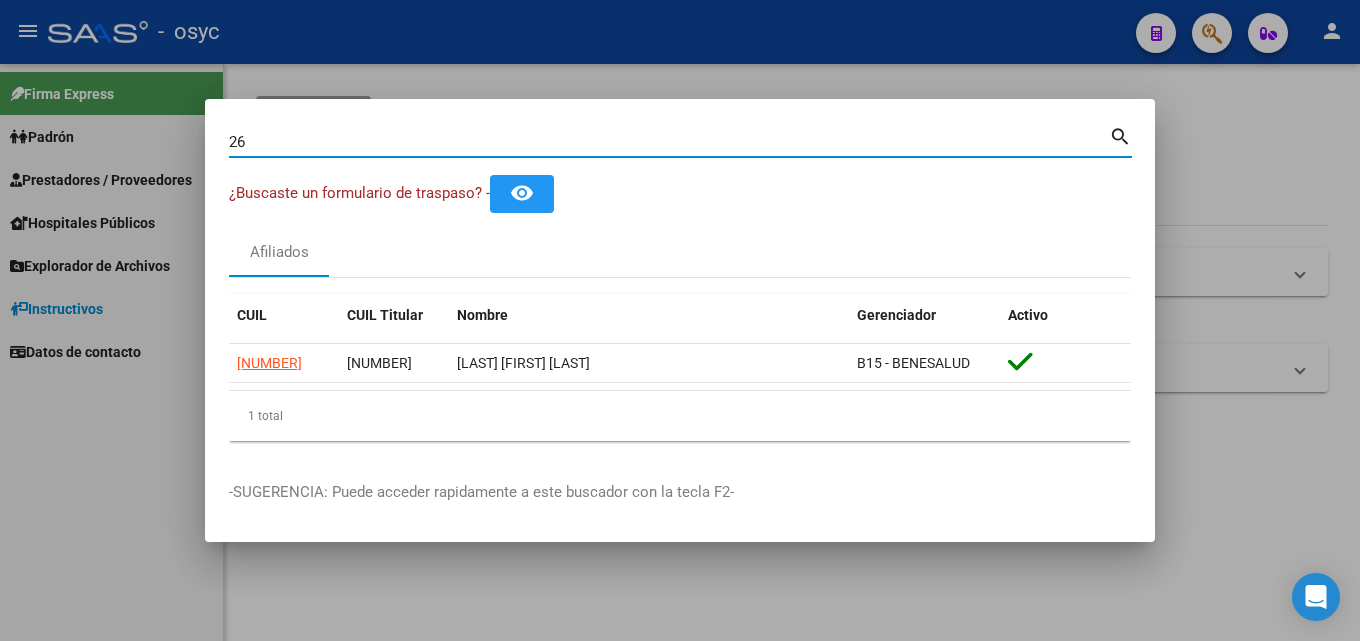 type on "2" 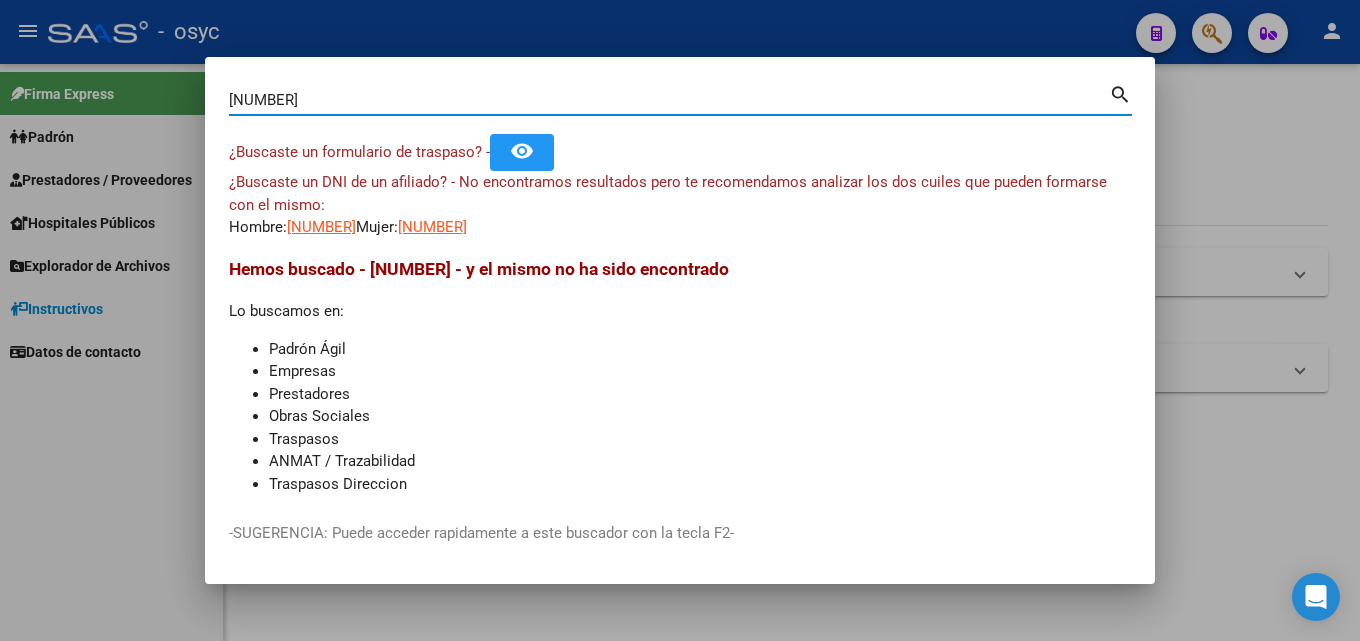 drag, startPoint x: 361, startPoint y: 102, endPoint x: 0, endPoint y: 126, distance: 361.7969 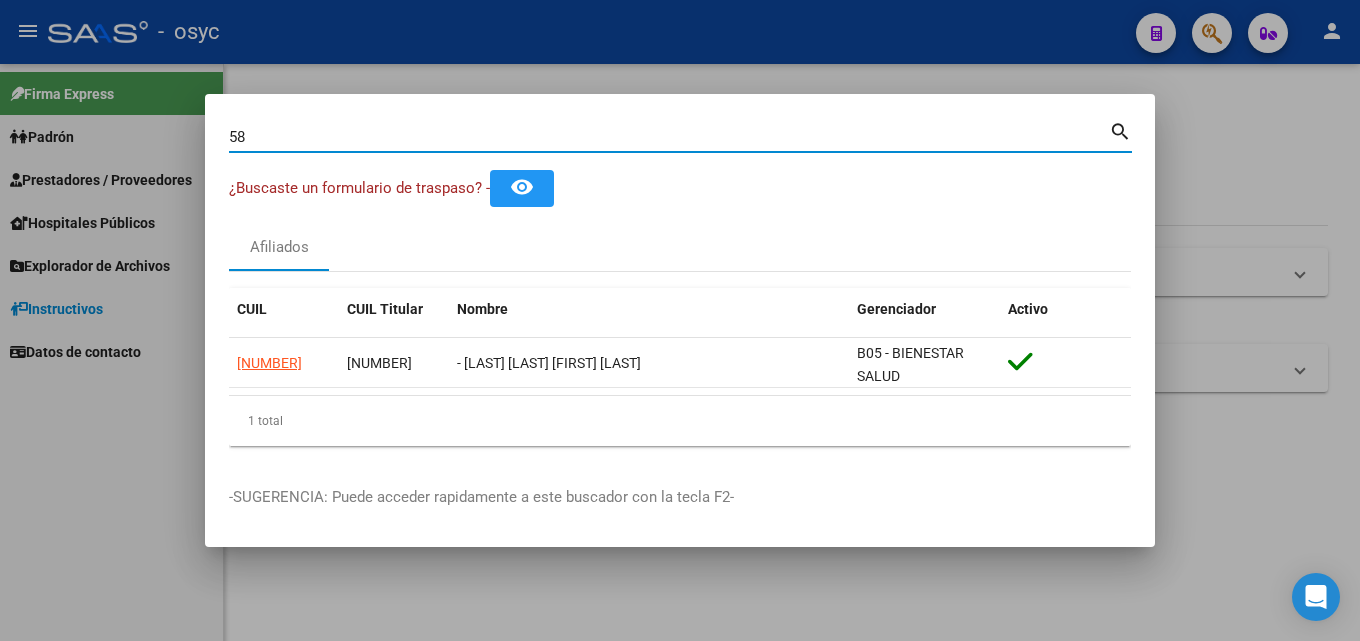 type on "5" 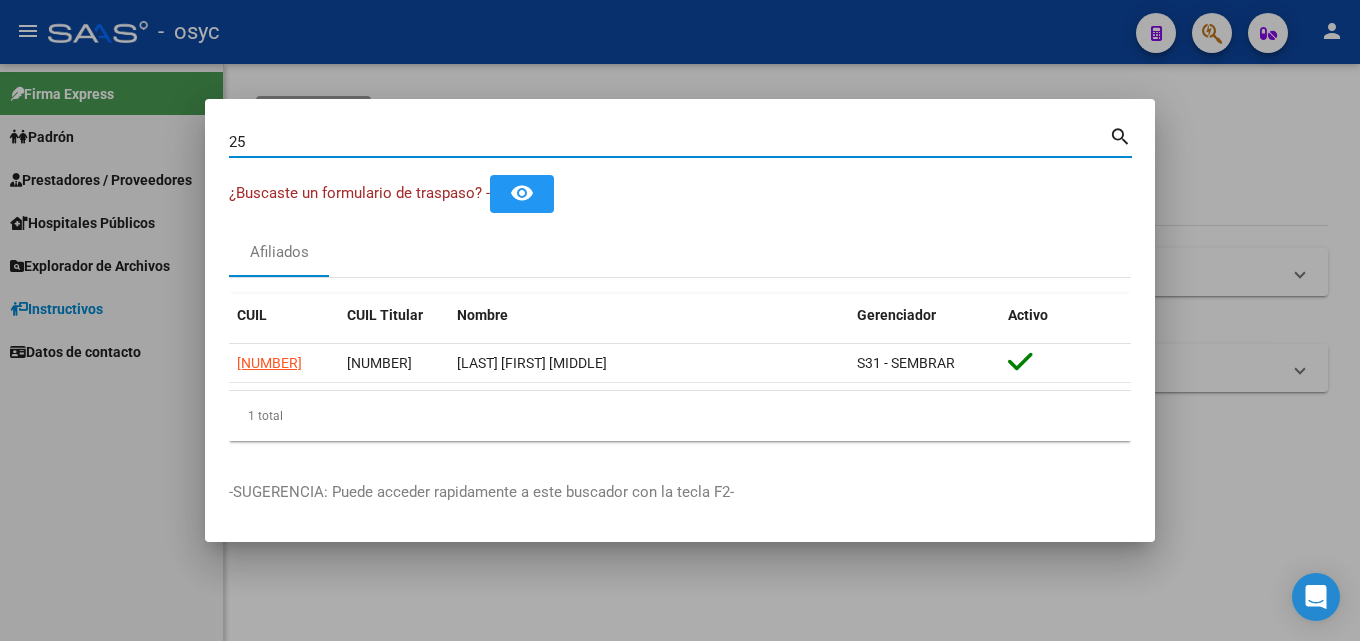 type on "2" 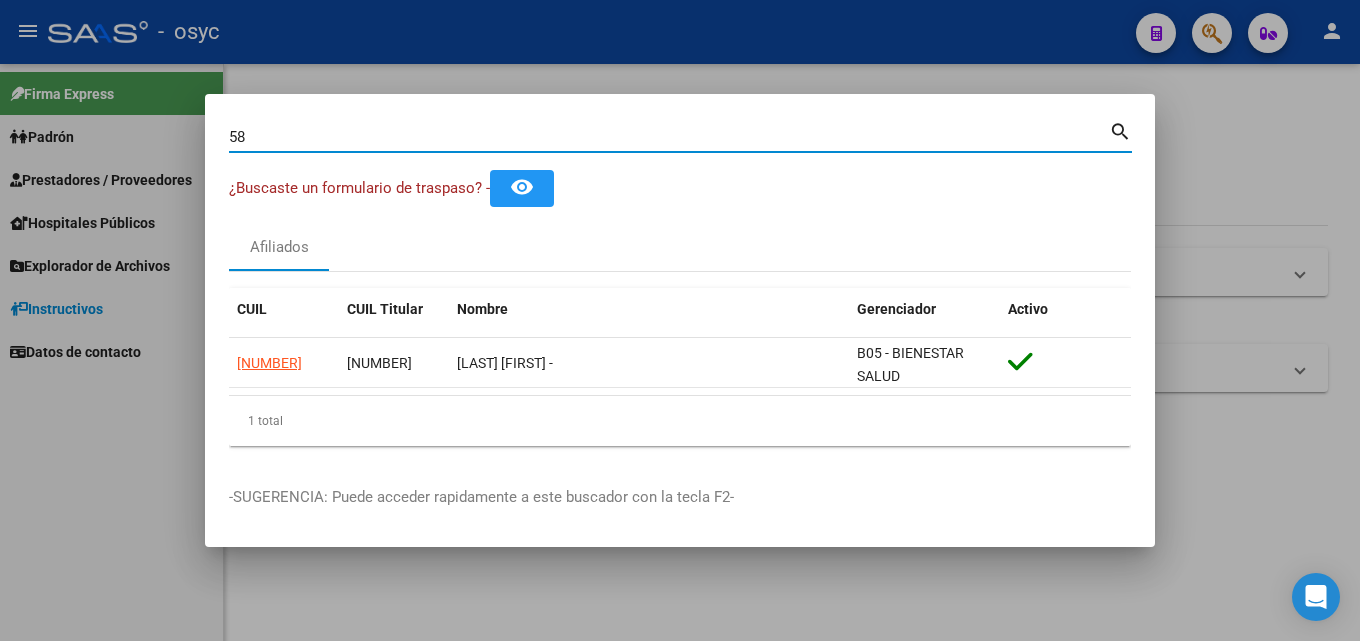 type on "5" 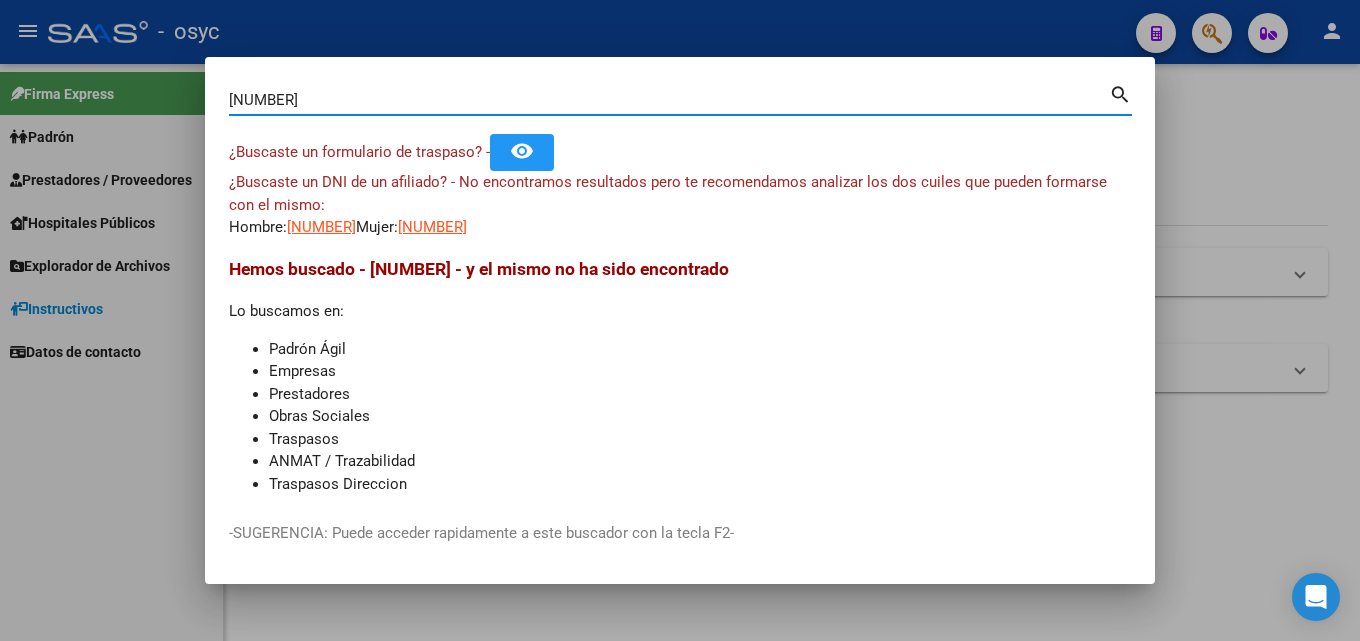drag, startPoint x: 321, startPoint y: 92, endPoint x: 0, endPoint y: 143, distance: 325.02615 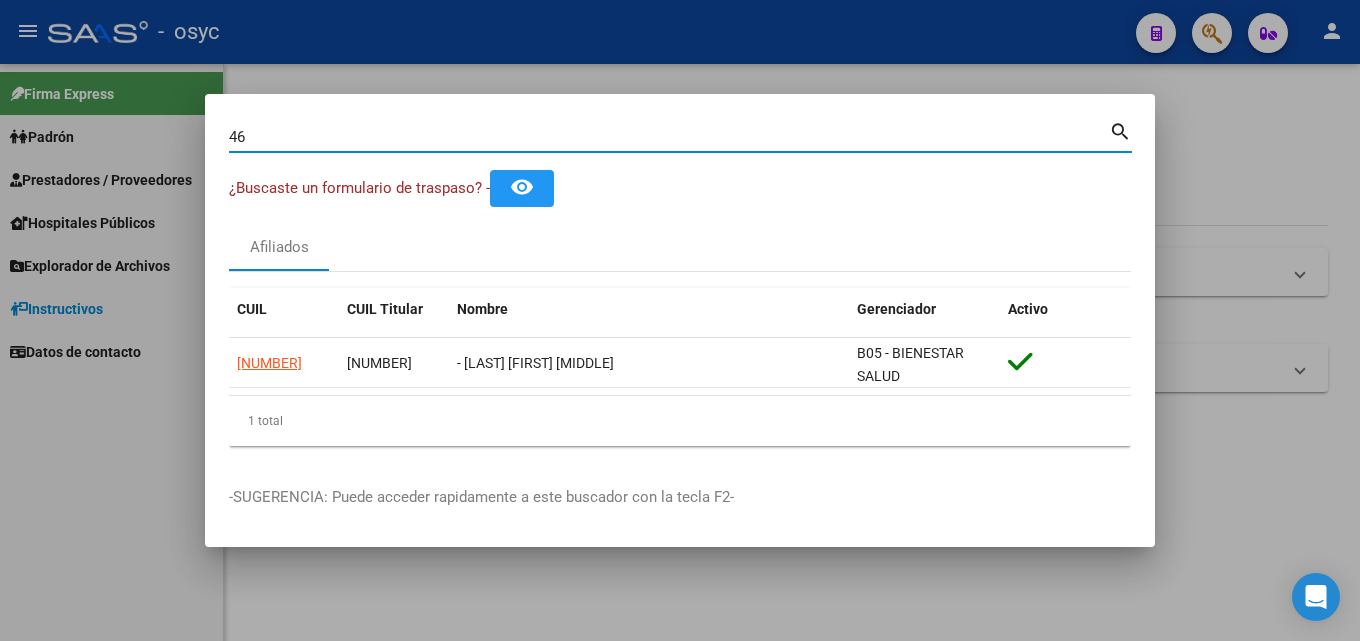 type on "4" 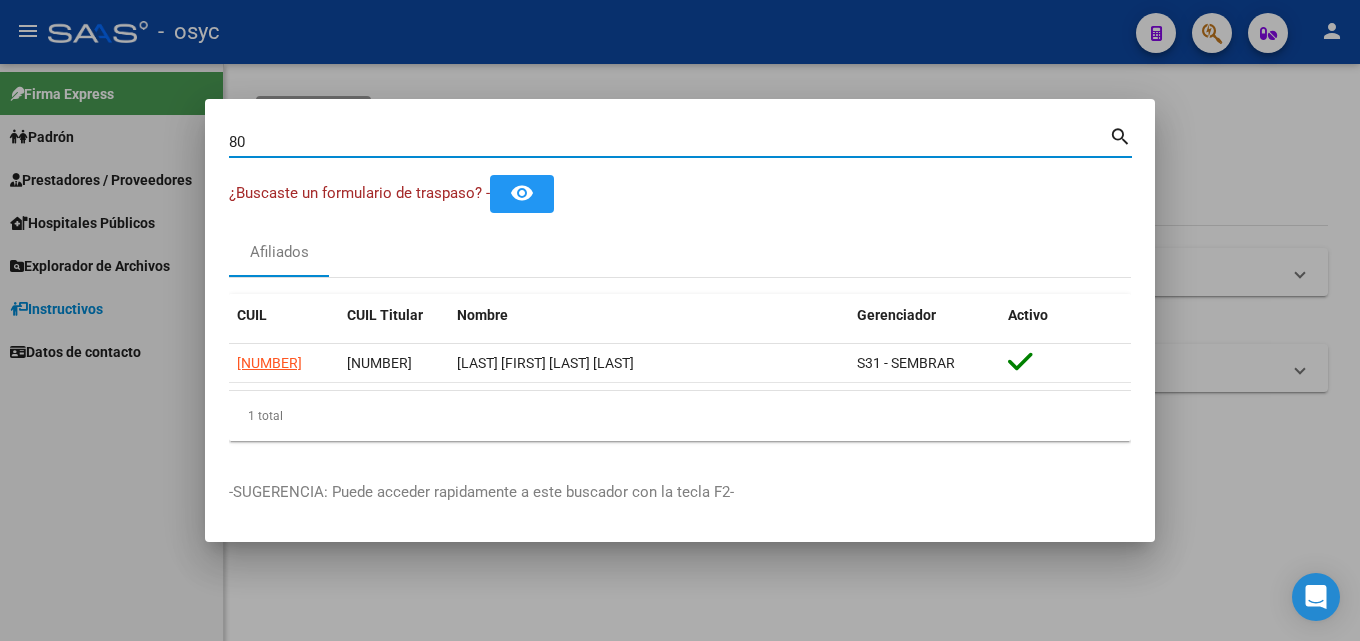 type on "8" 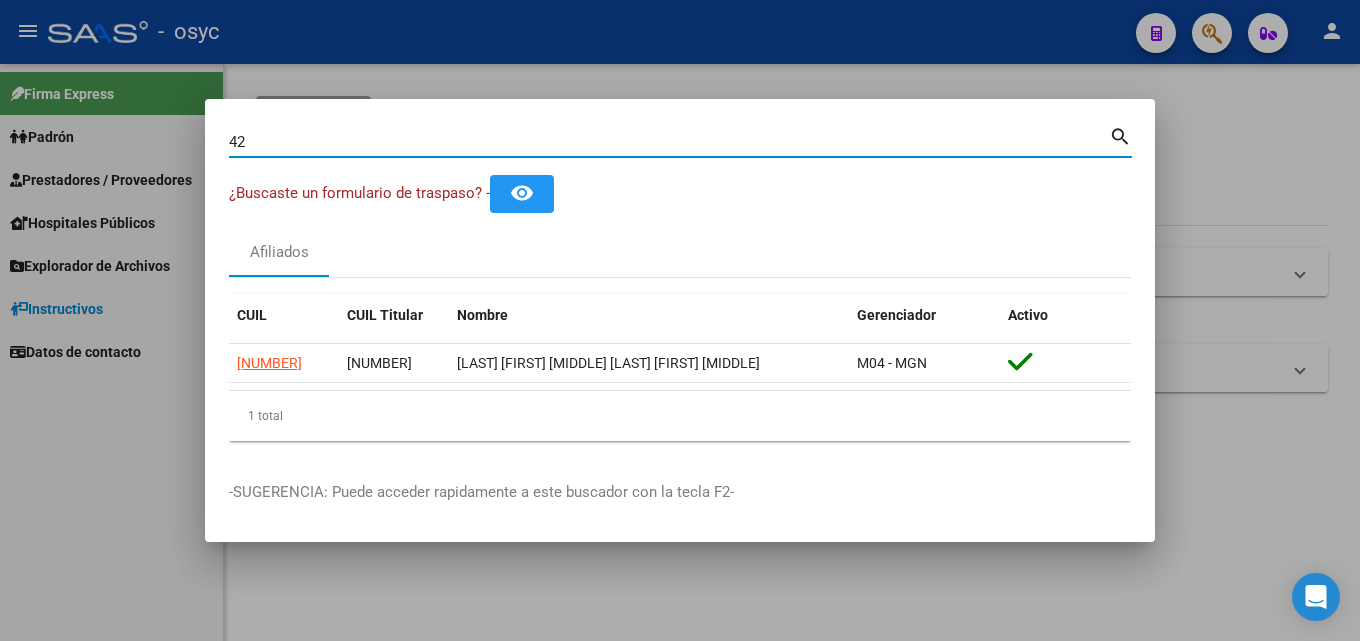 type on "4" 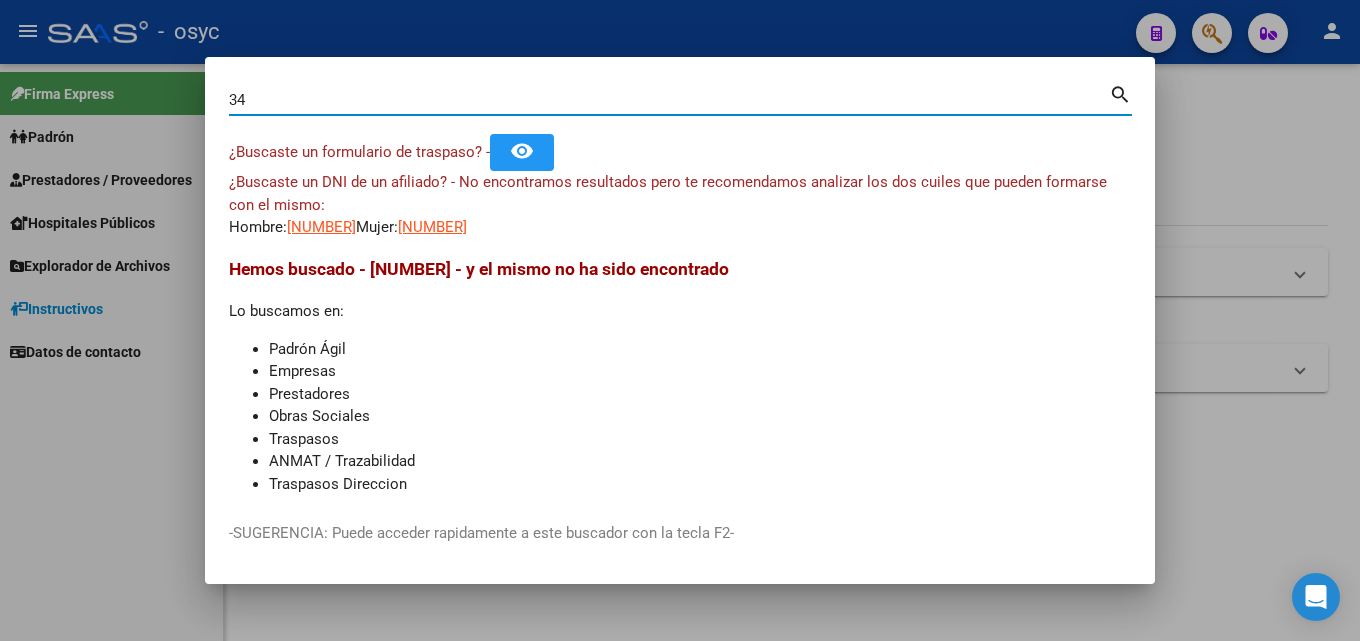 type on "3" 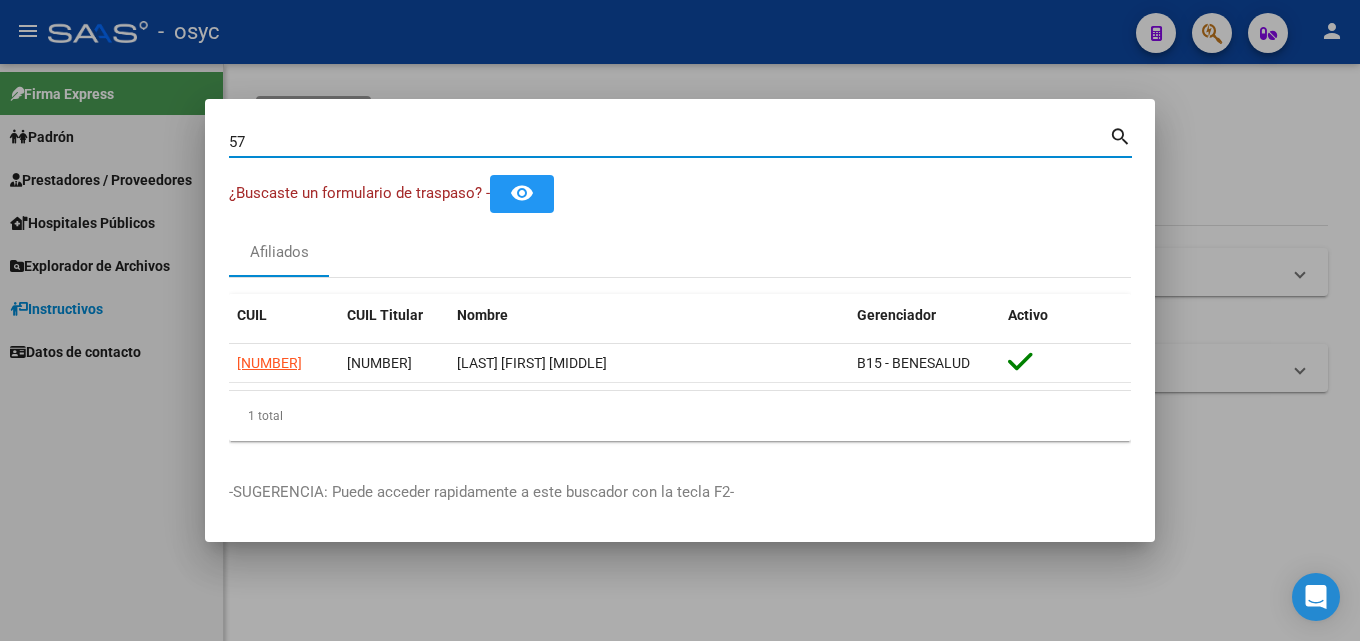 type on "5" 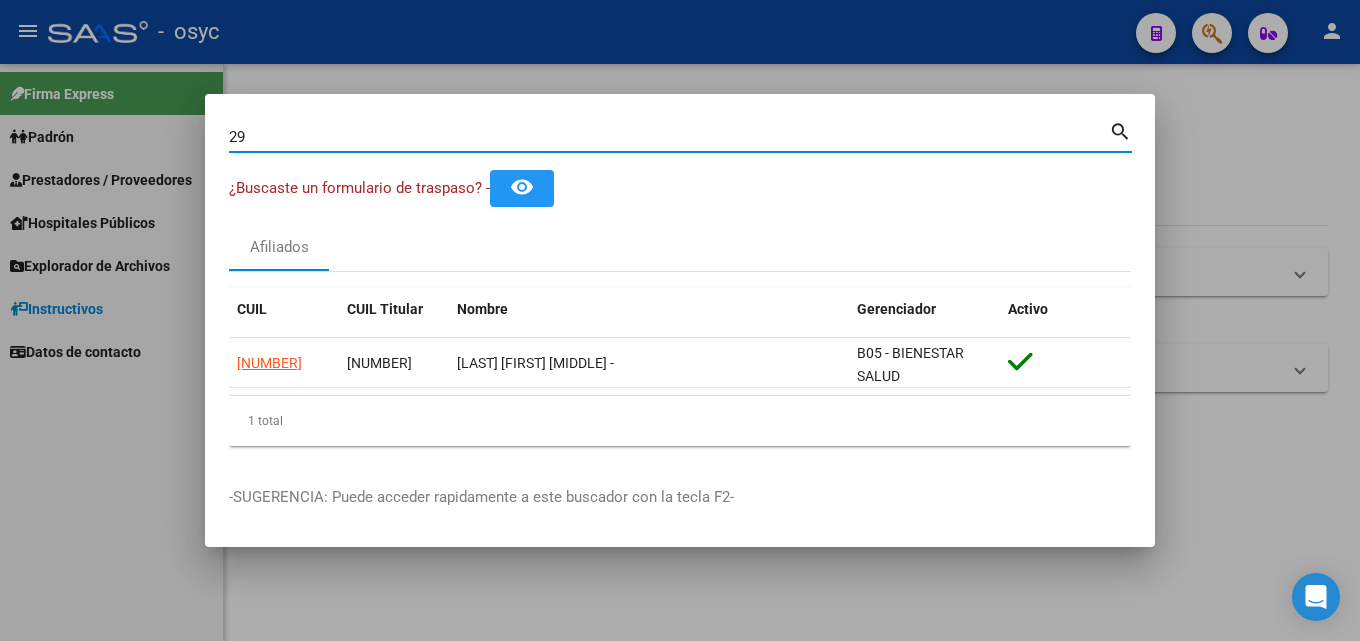 type on "2" 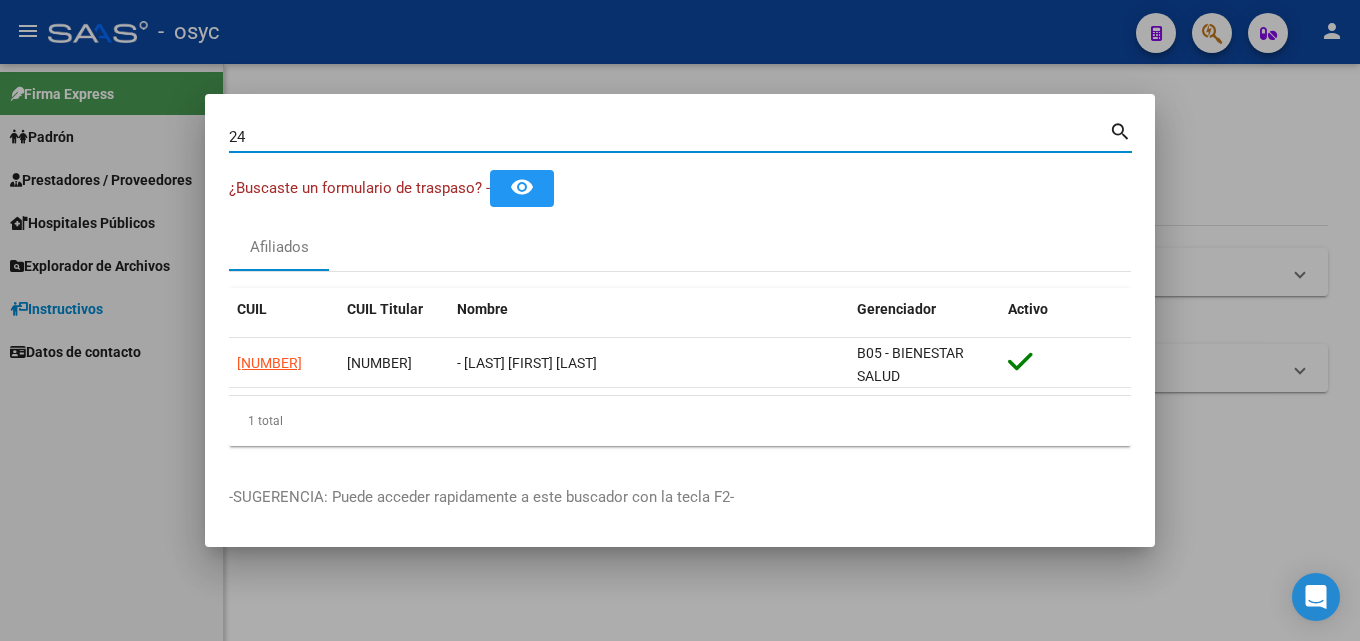 type on "2" 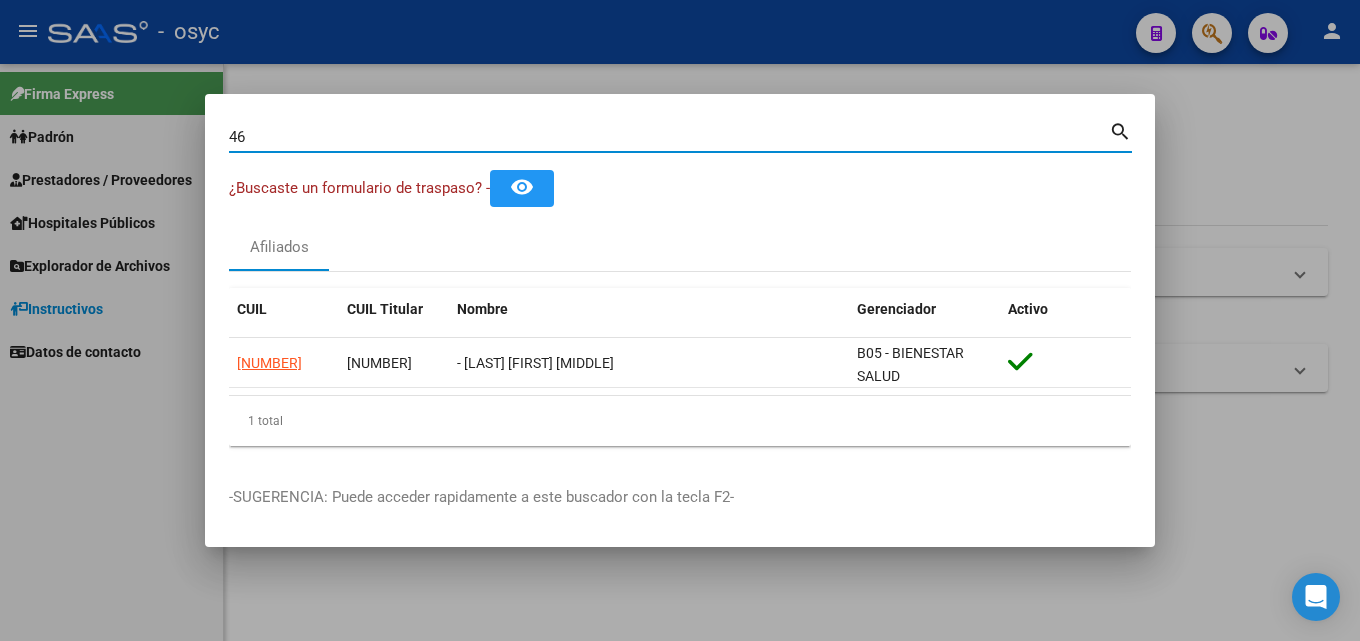 type on "4" 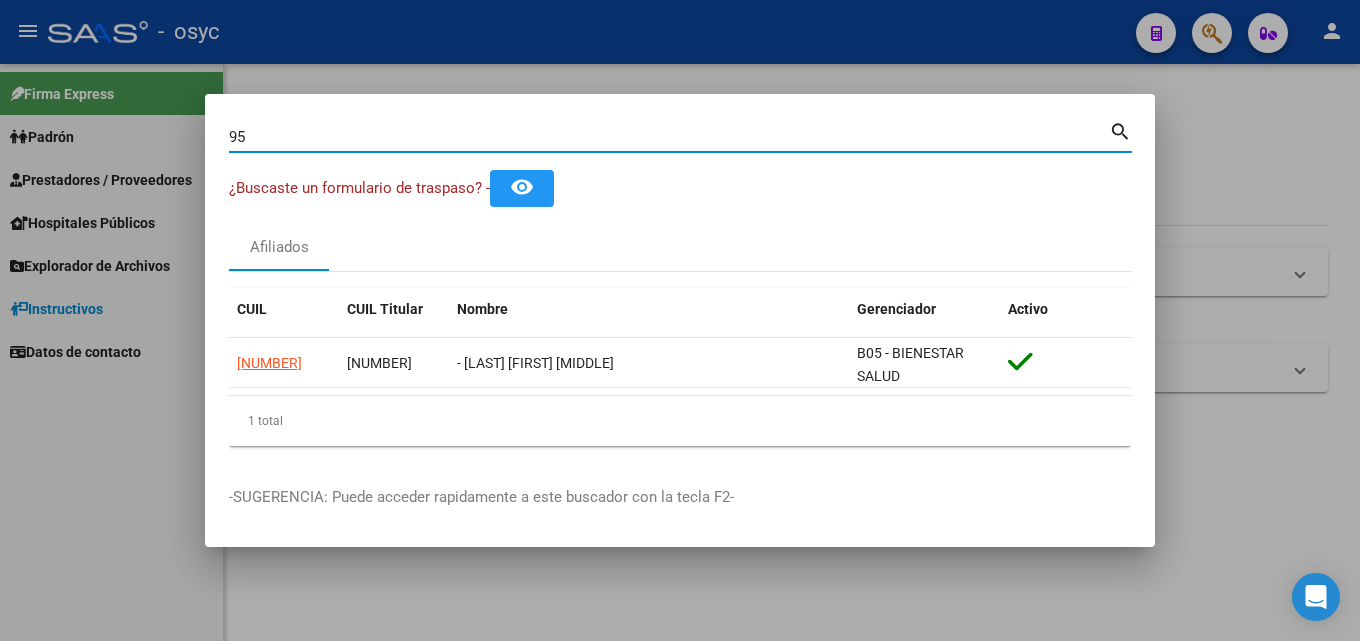 type on "9" 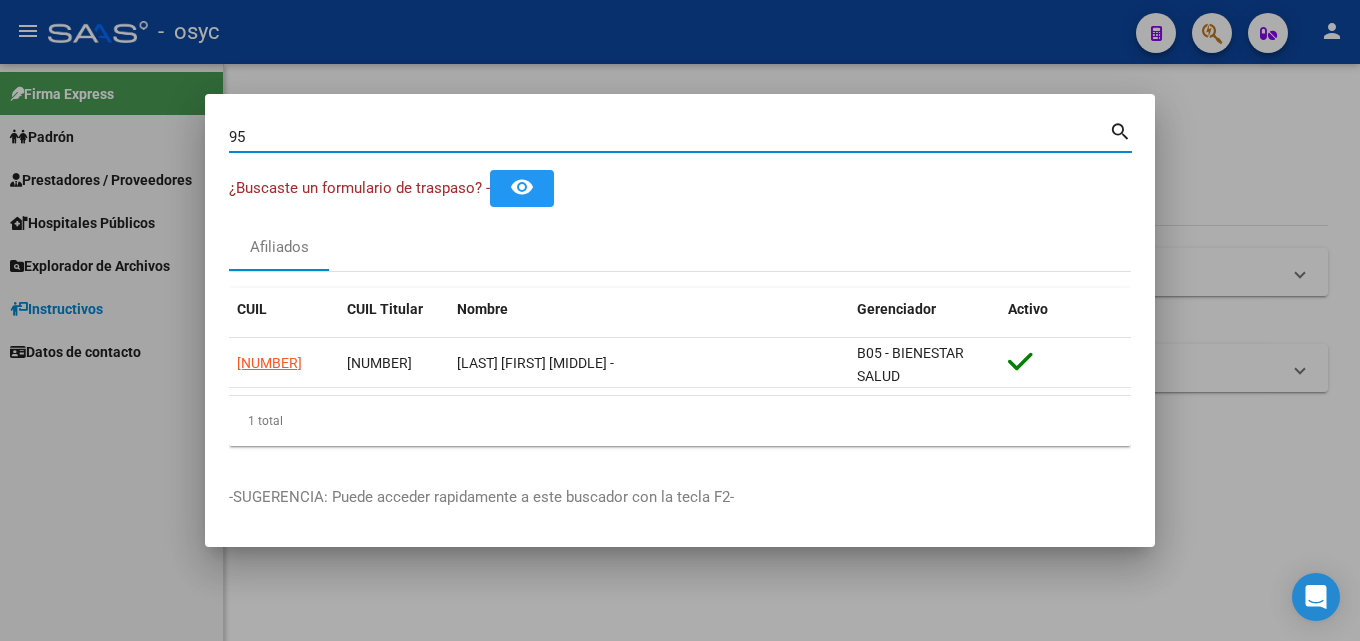 type on "9" 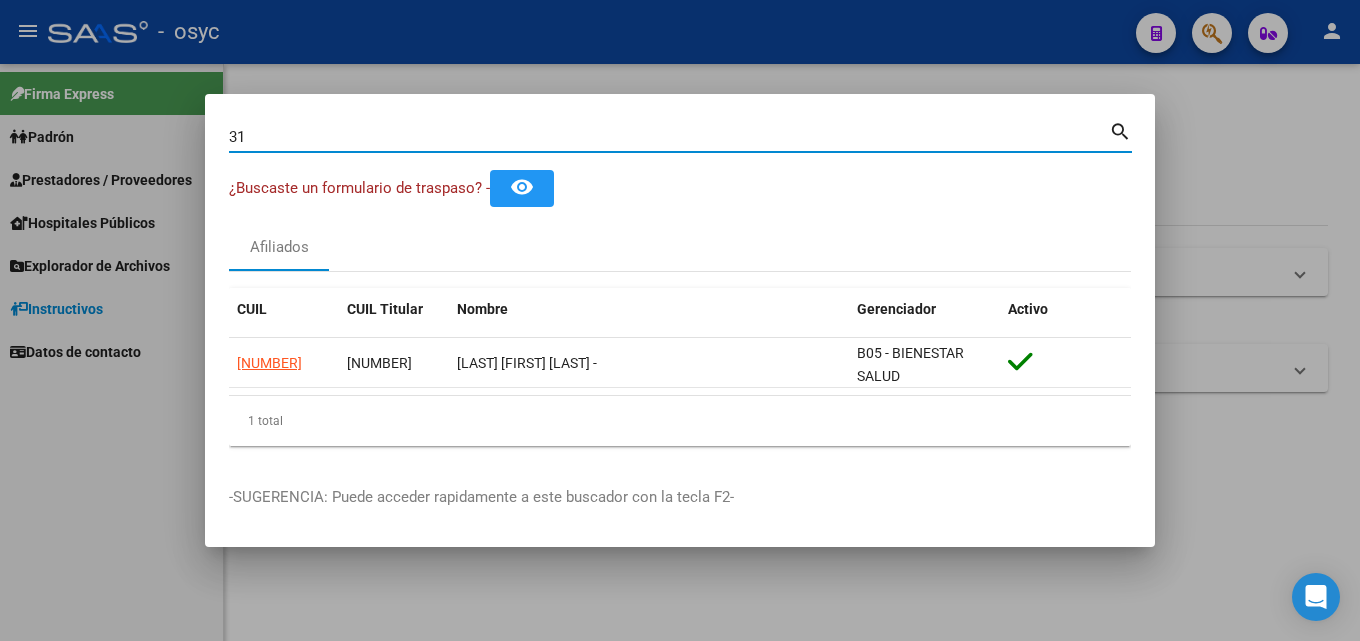 type on "3" 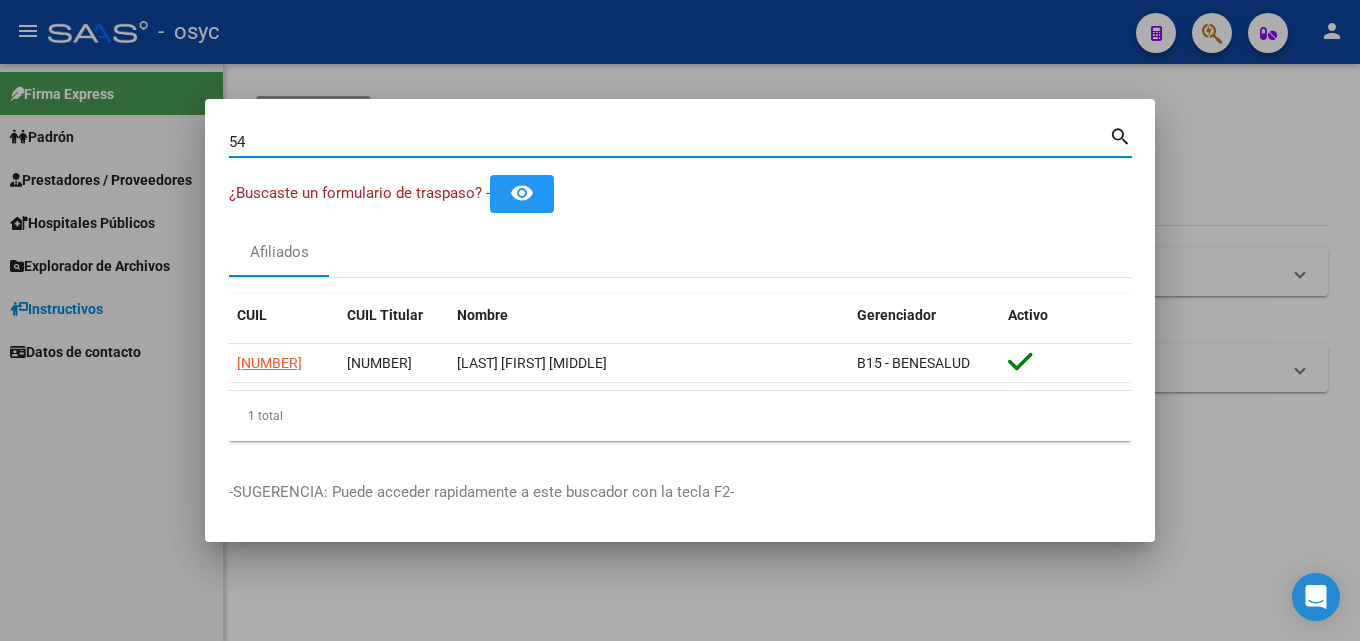 type on "5" 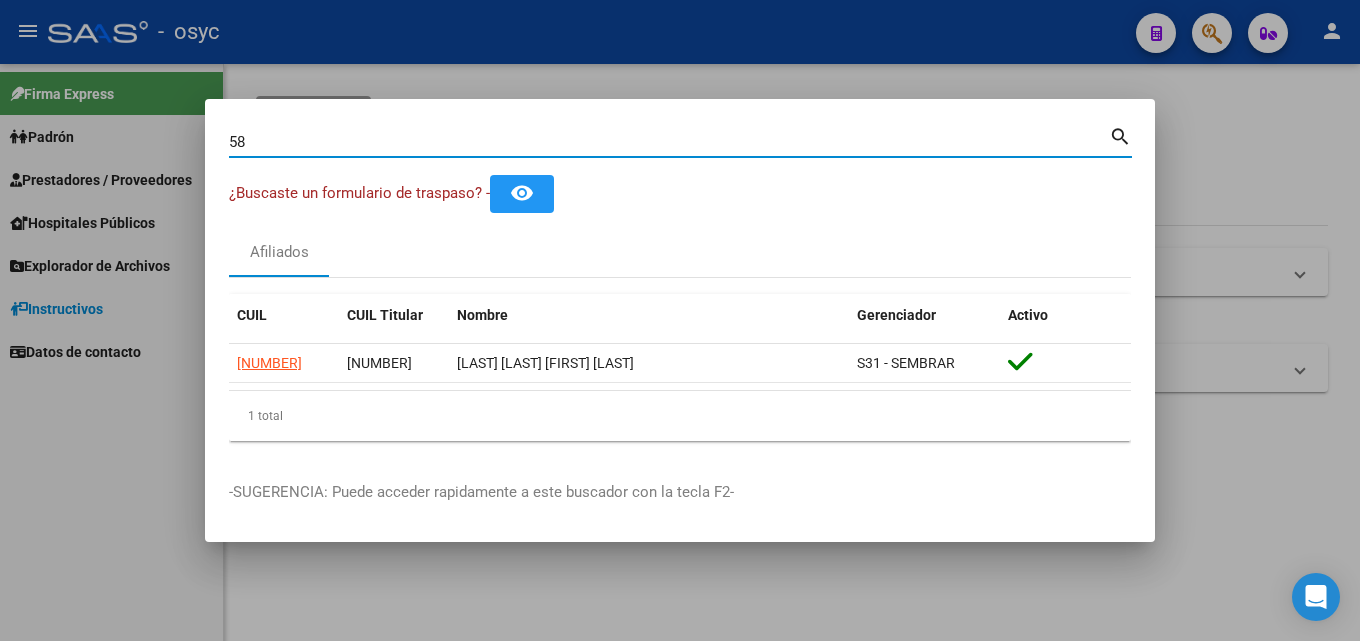 type on "5" 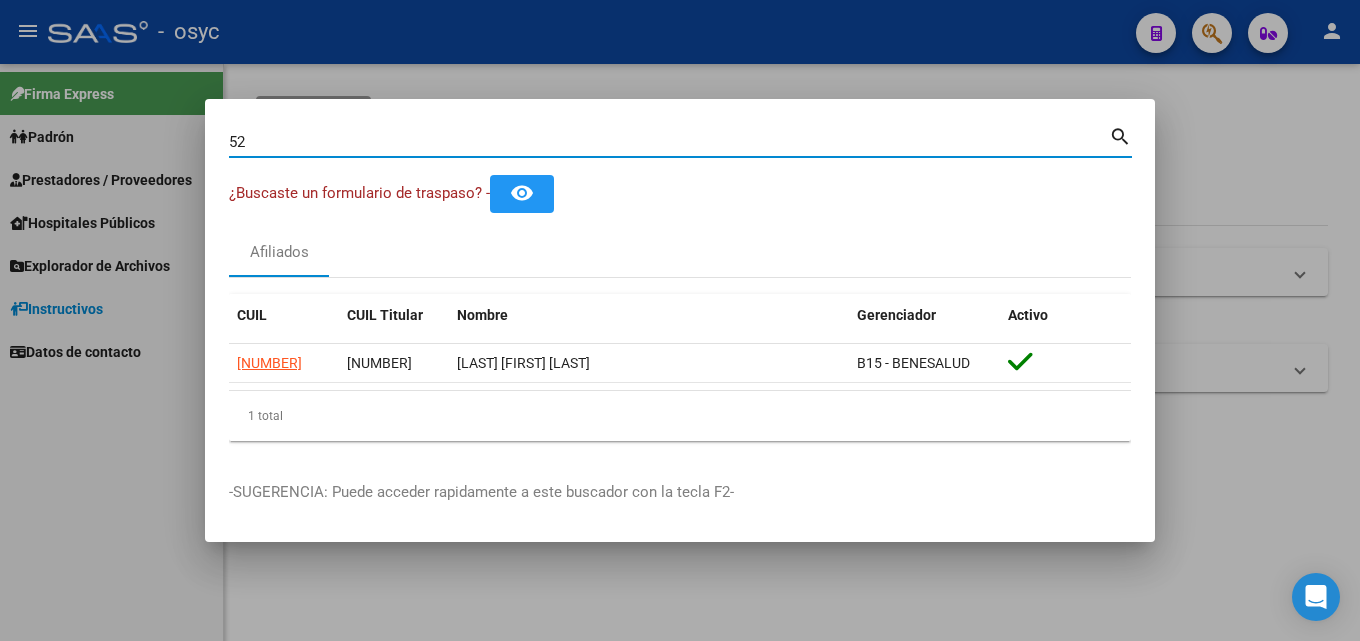 type on "5" 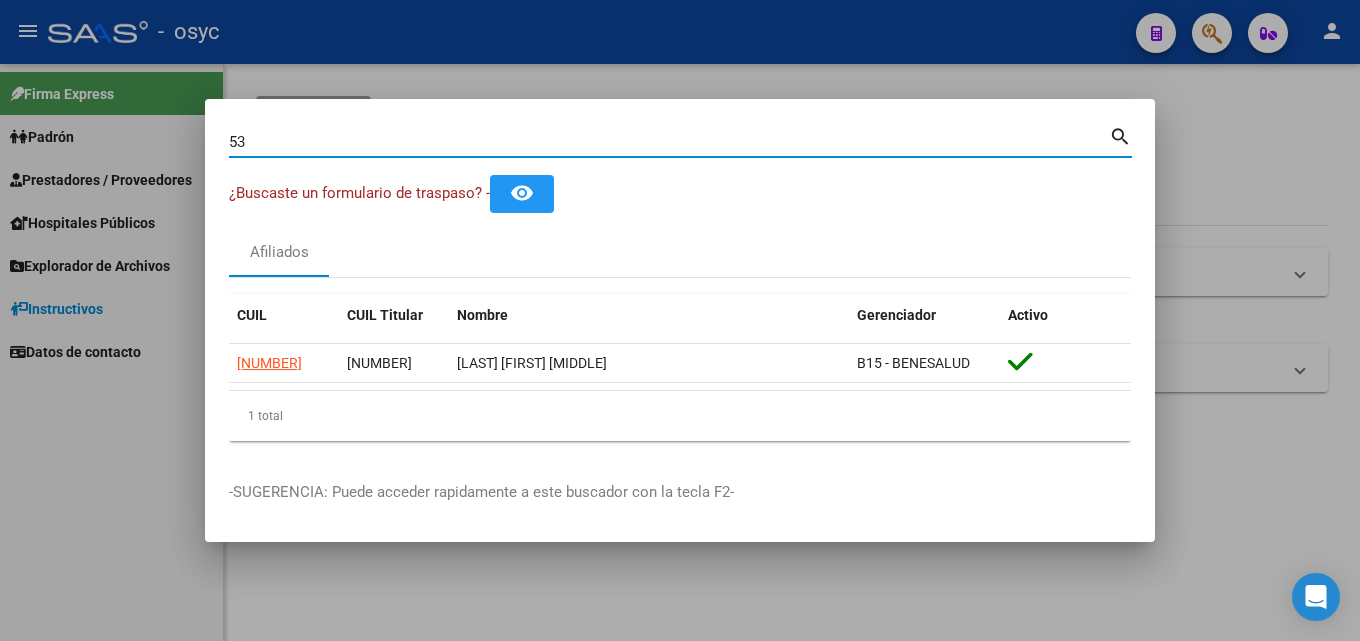 type on "5" 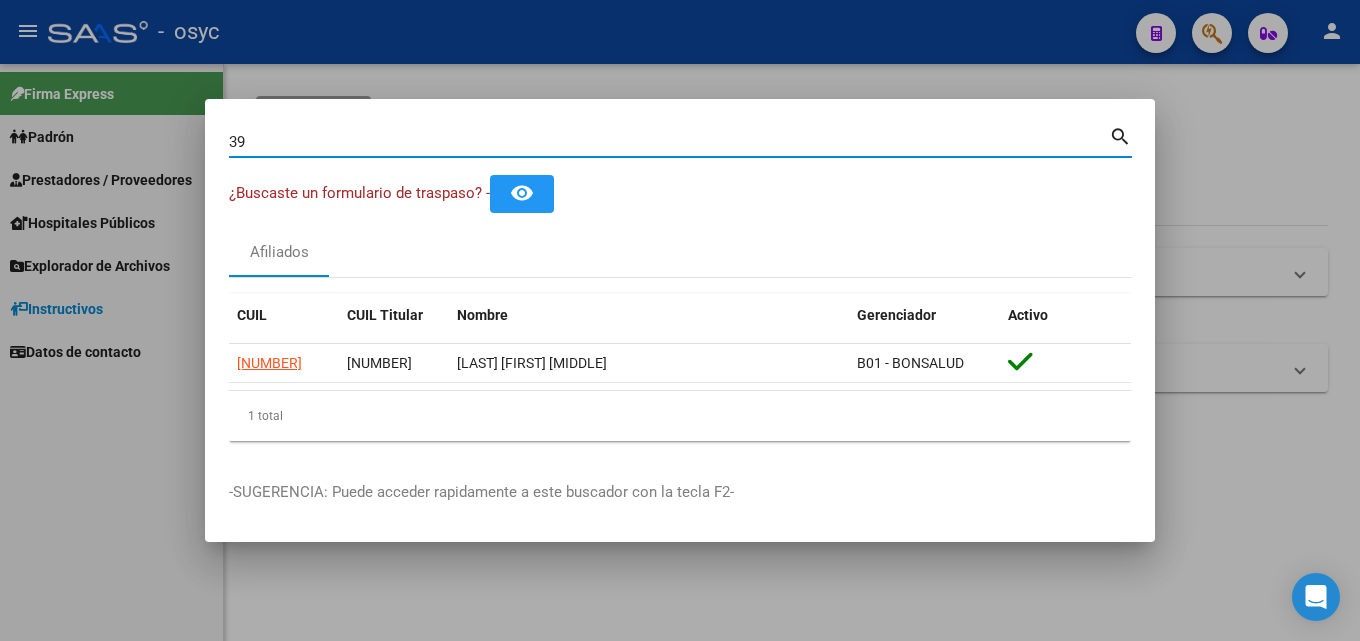 type on "3" 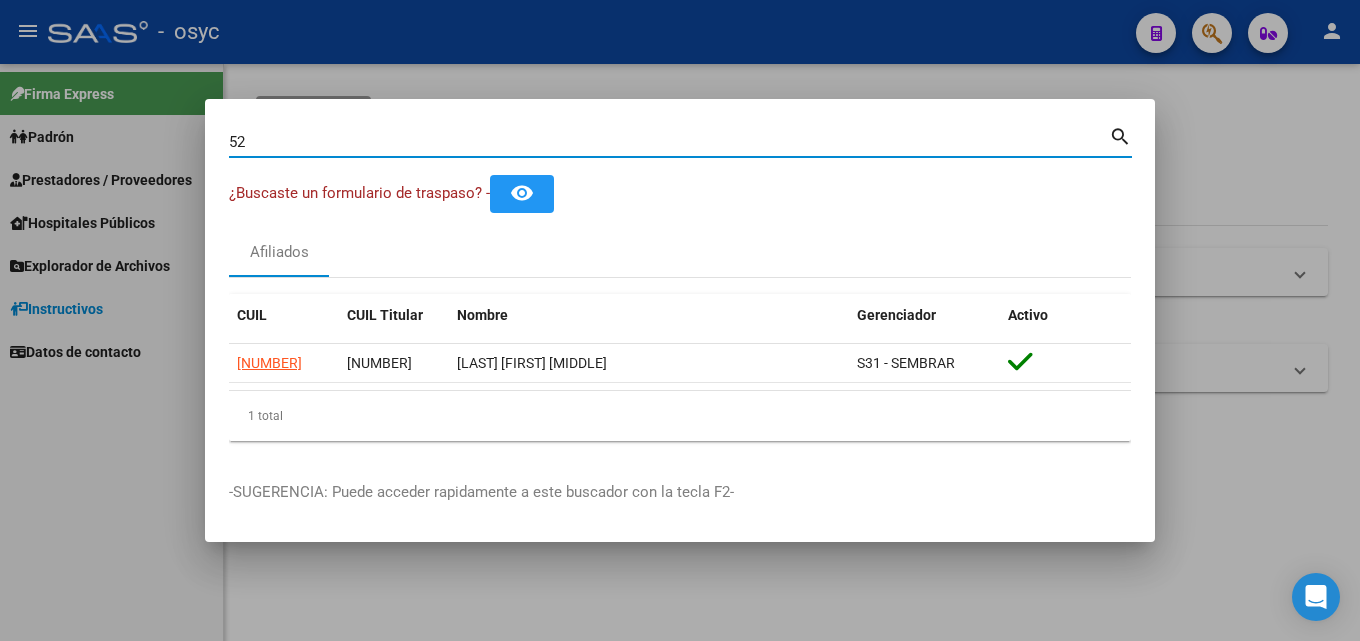 type on "5" 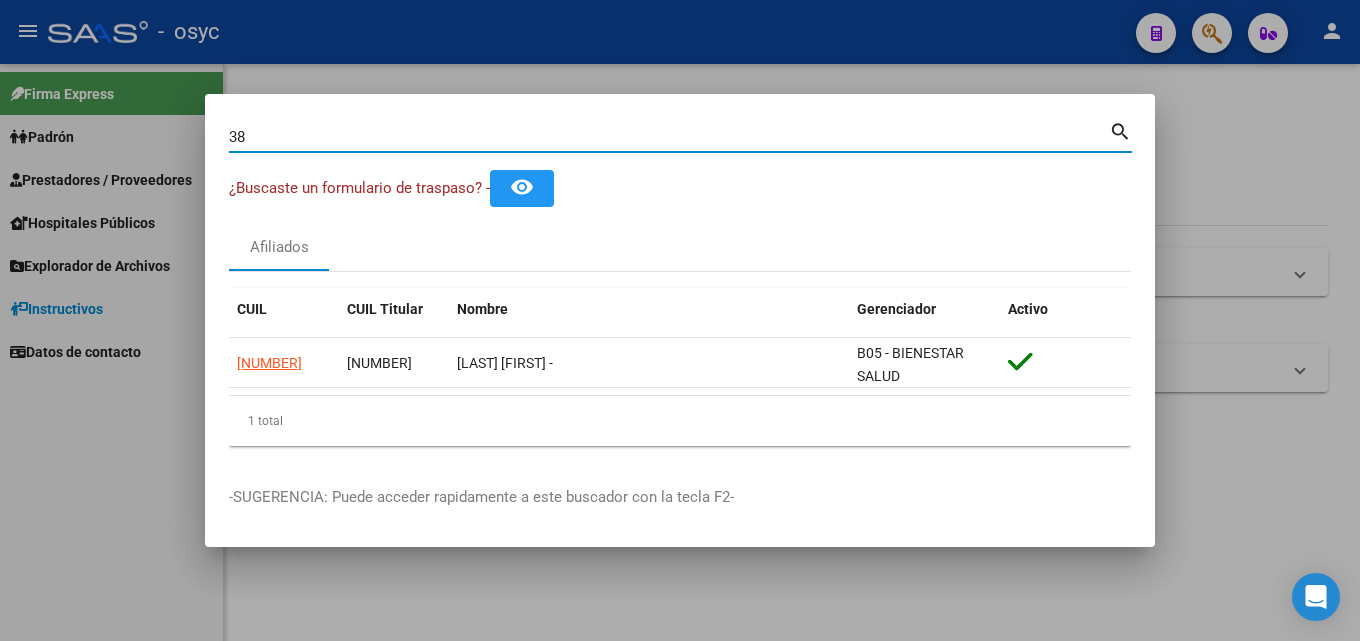 type on "3" 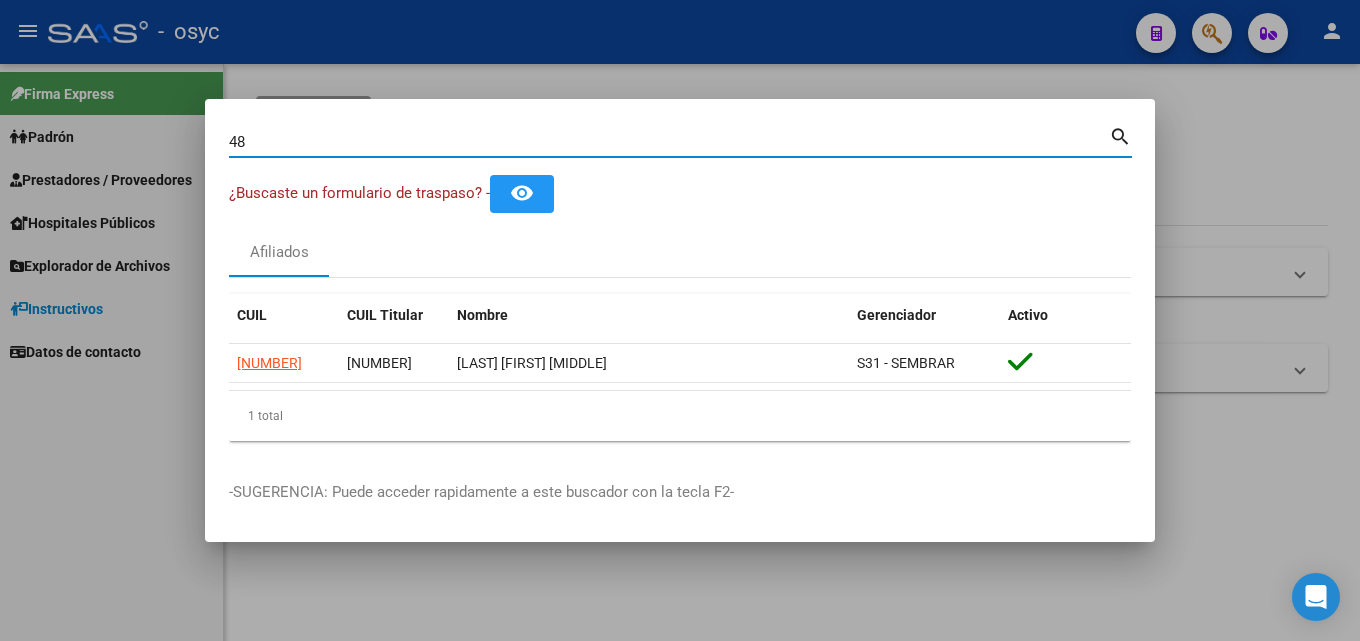 type on "4" 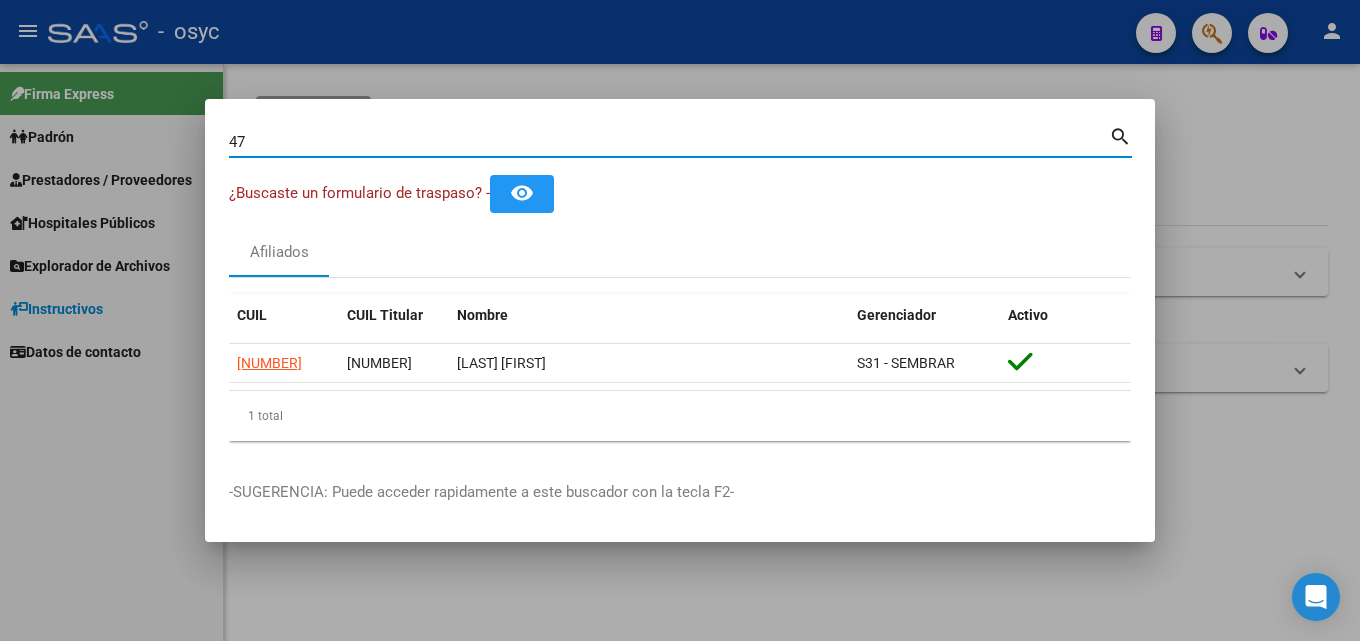 type on "4" 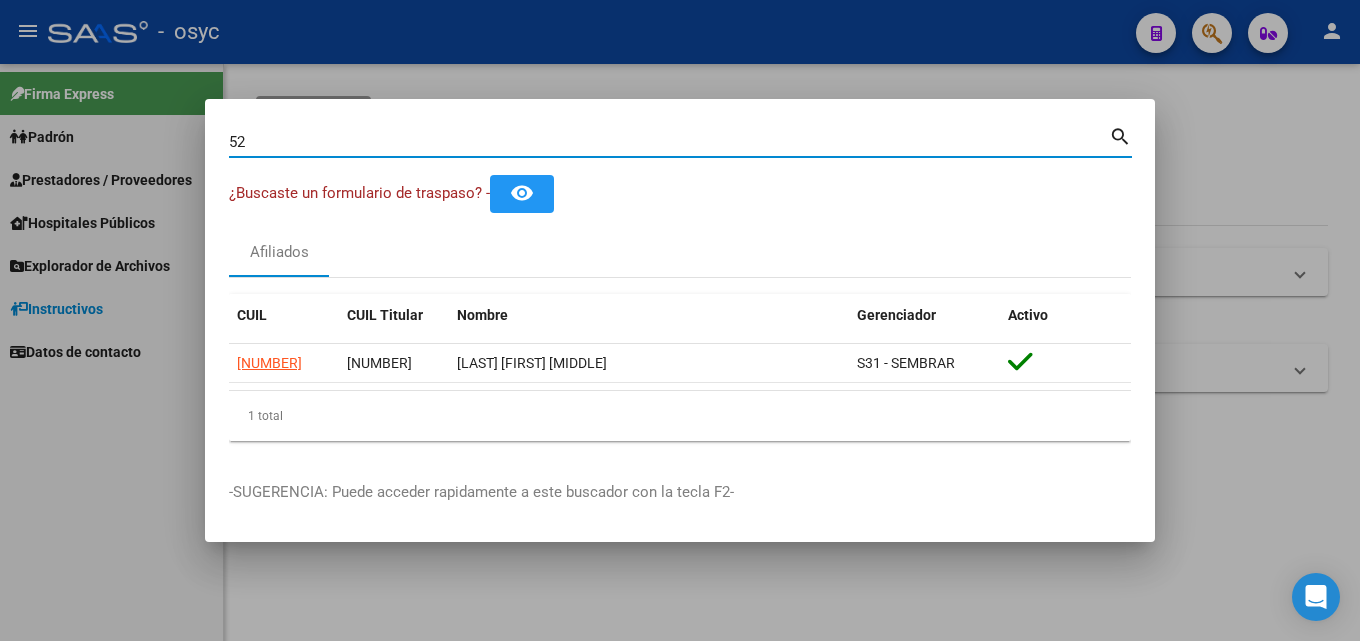 type on "5" 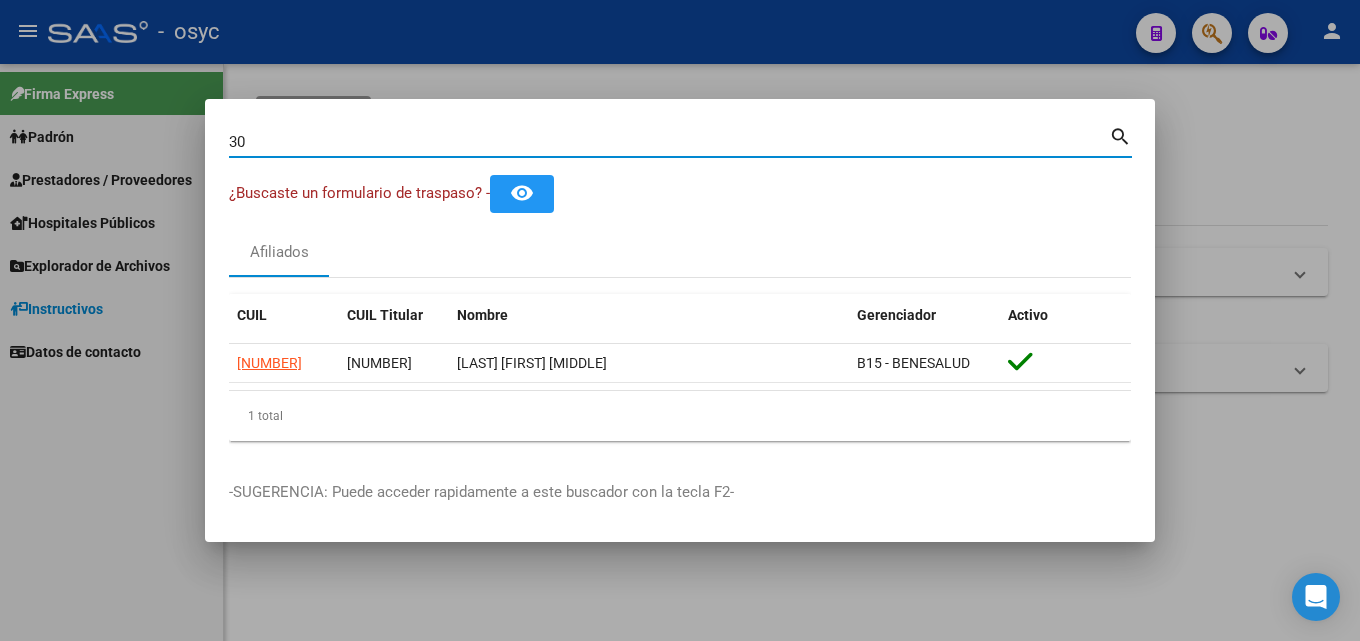 type on "3" 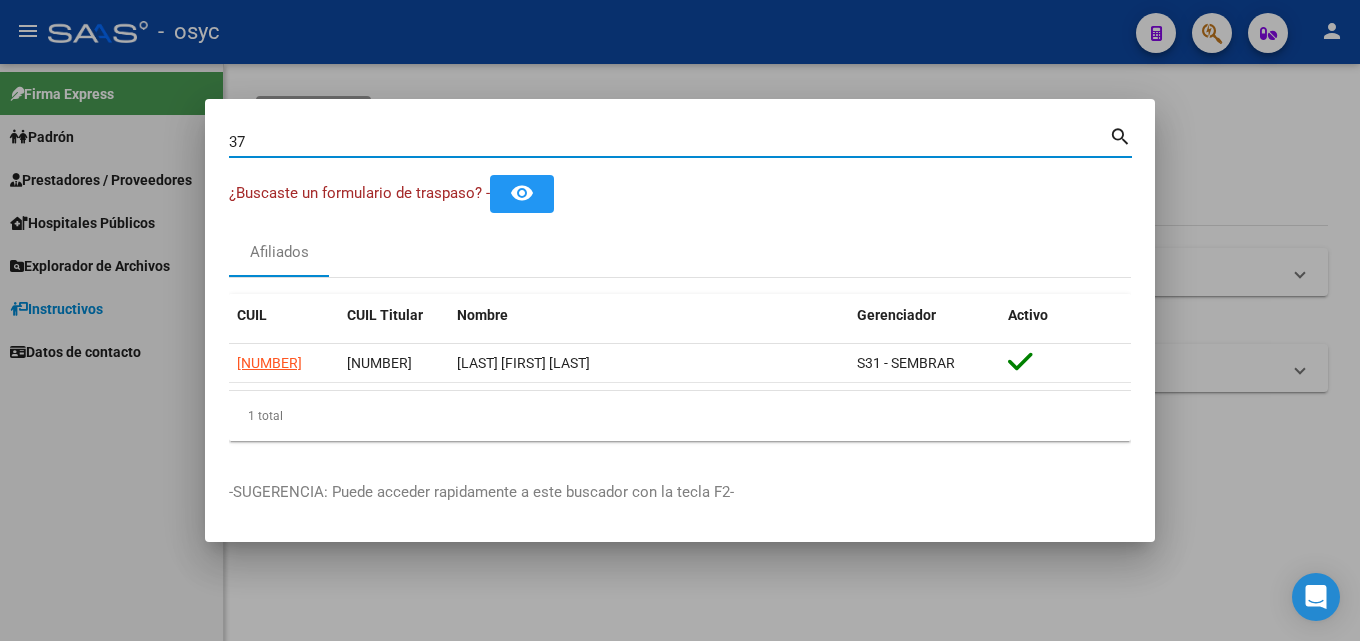 type on "3" 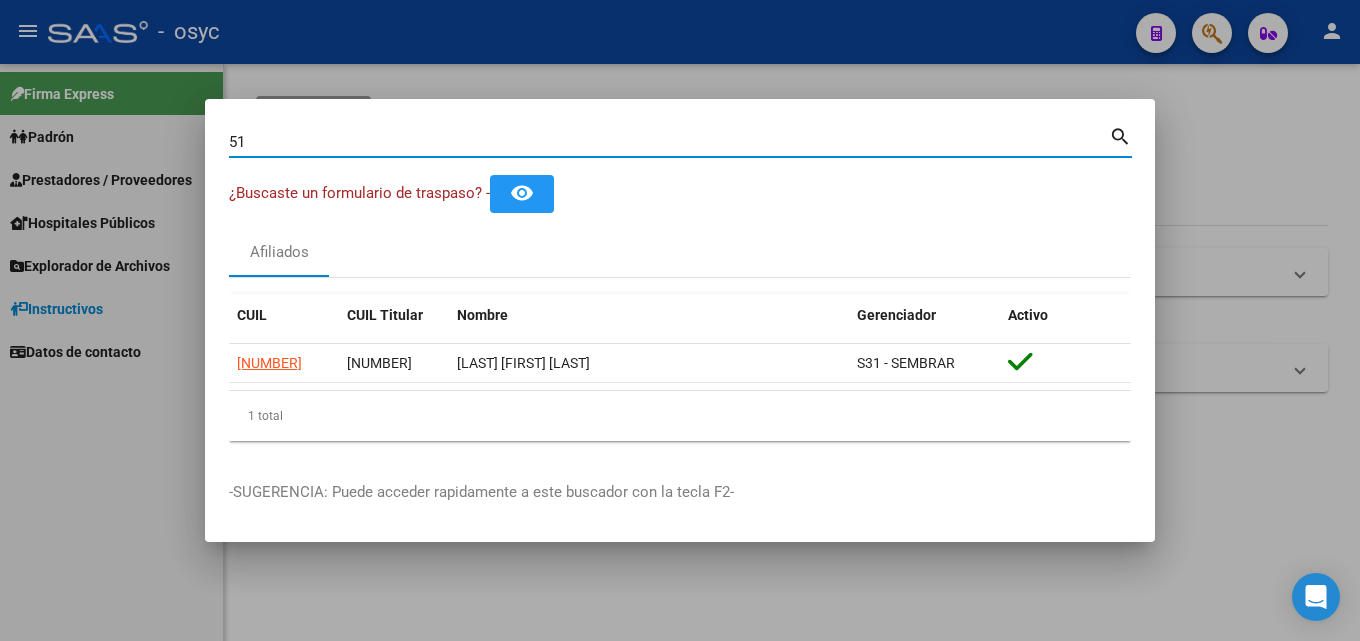 type on "5" 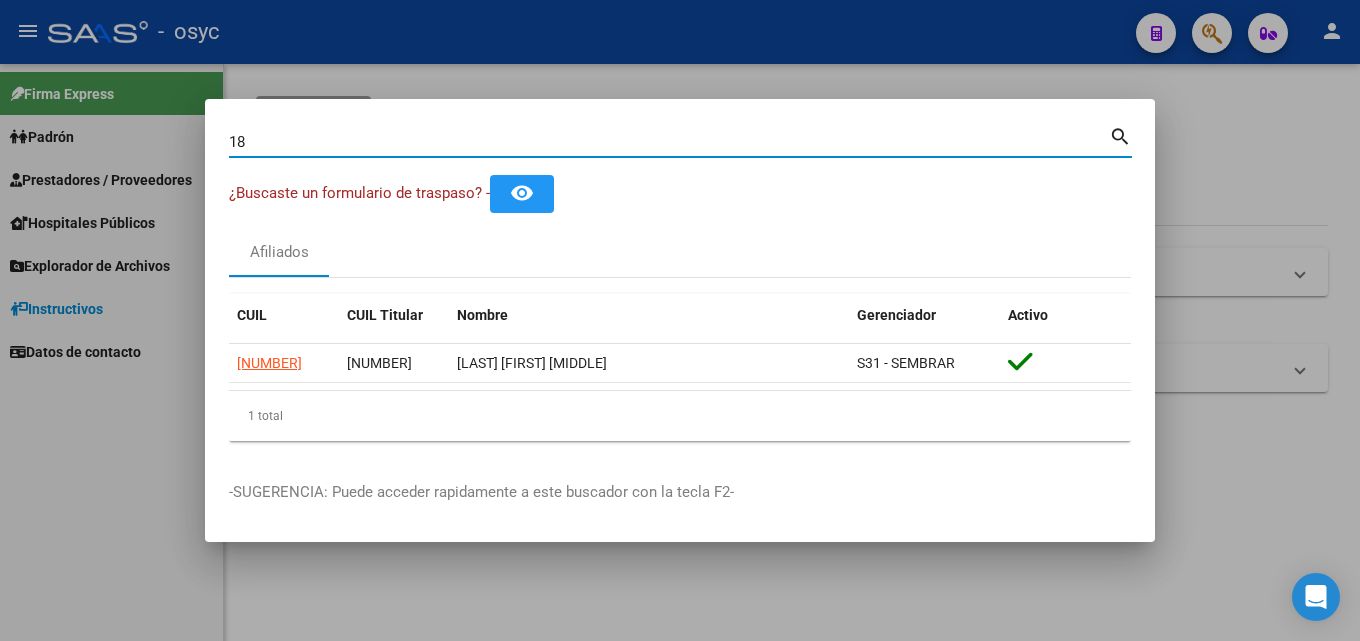 type on "1" 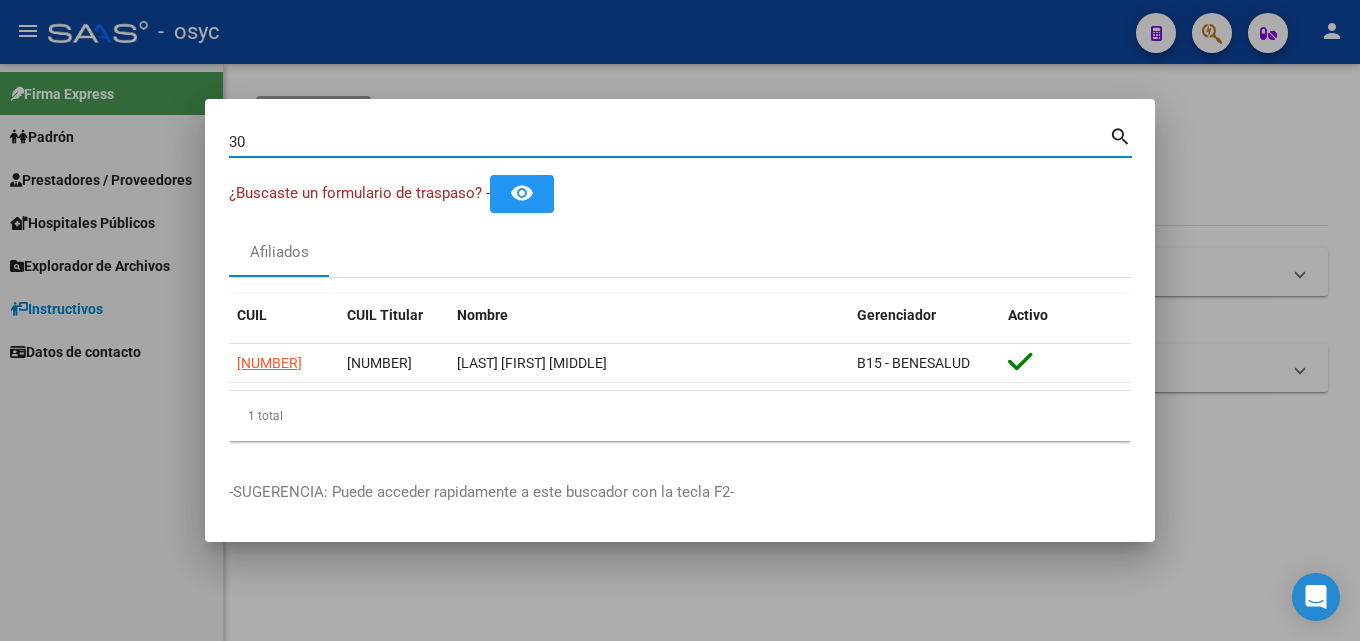 type on "3" 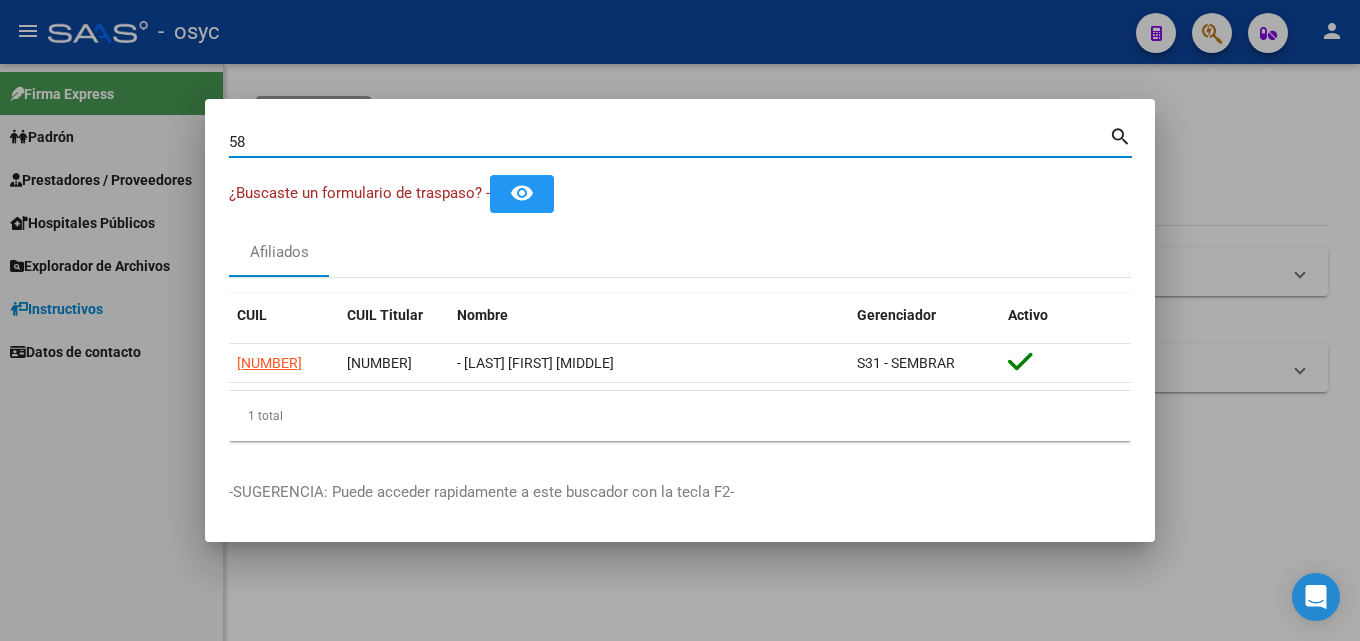 type on "5" 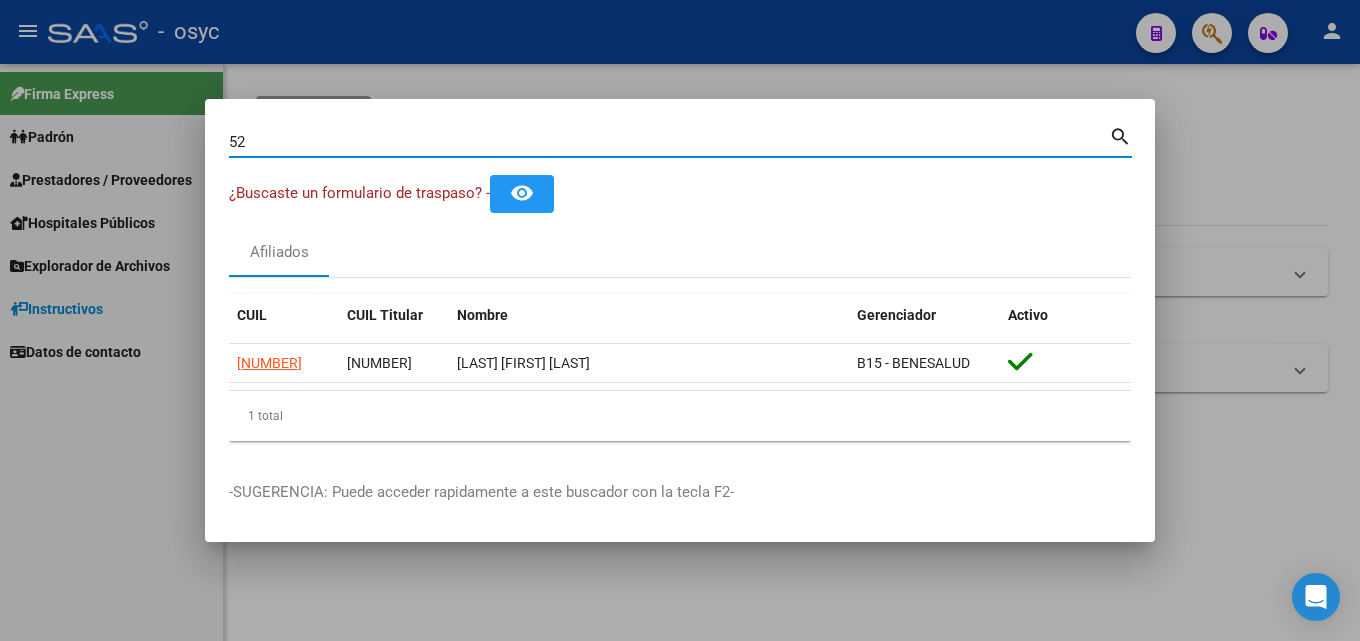 type on "5" 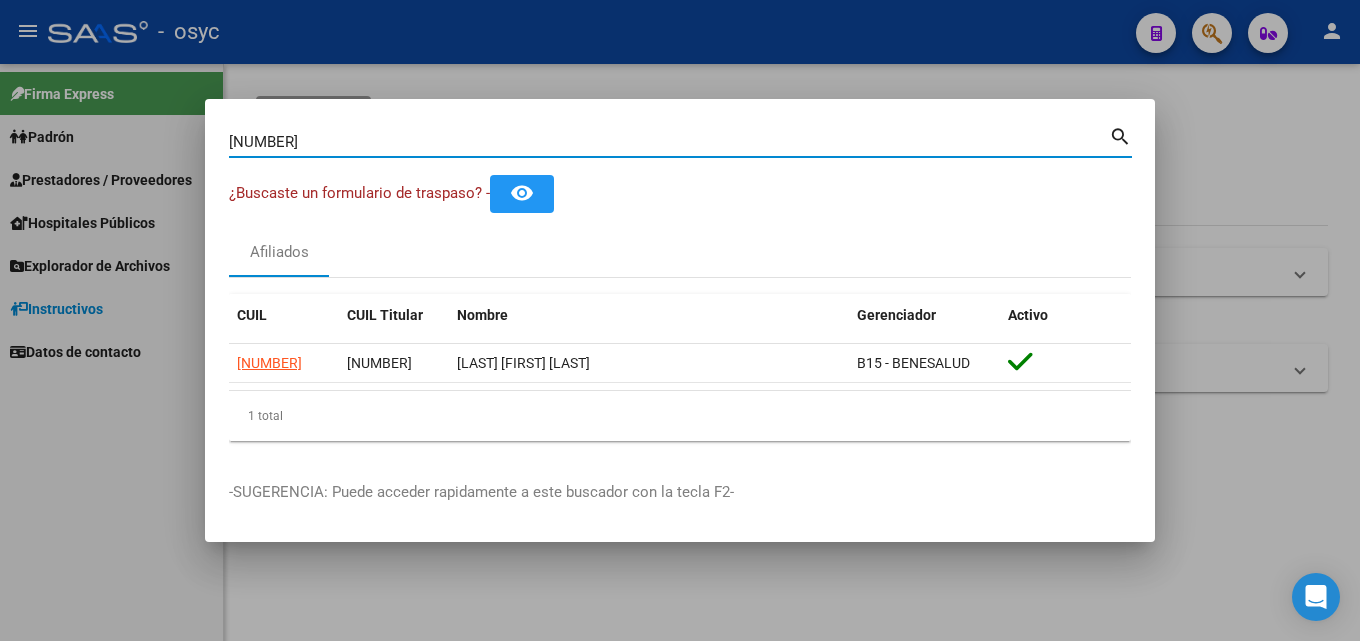 type on "[NUMBER]" 